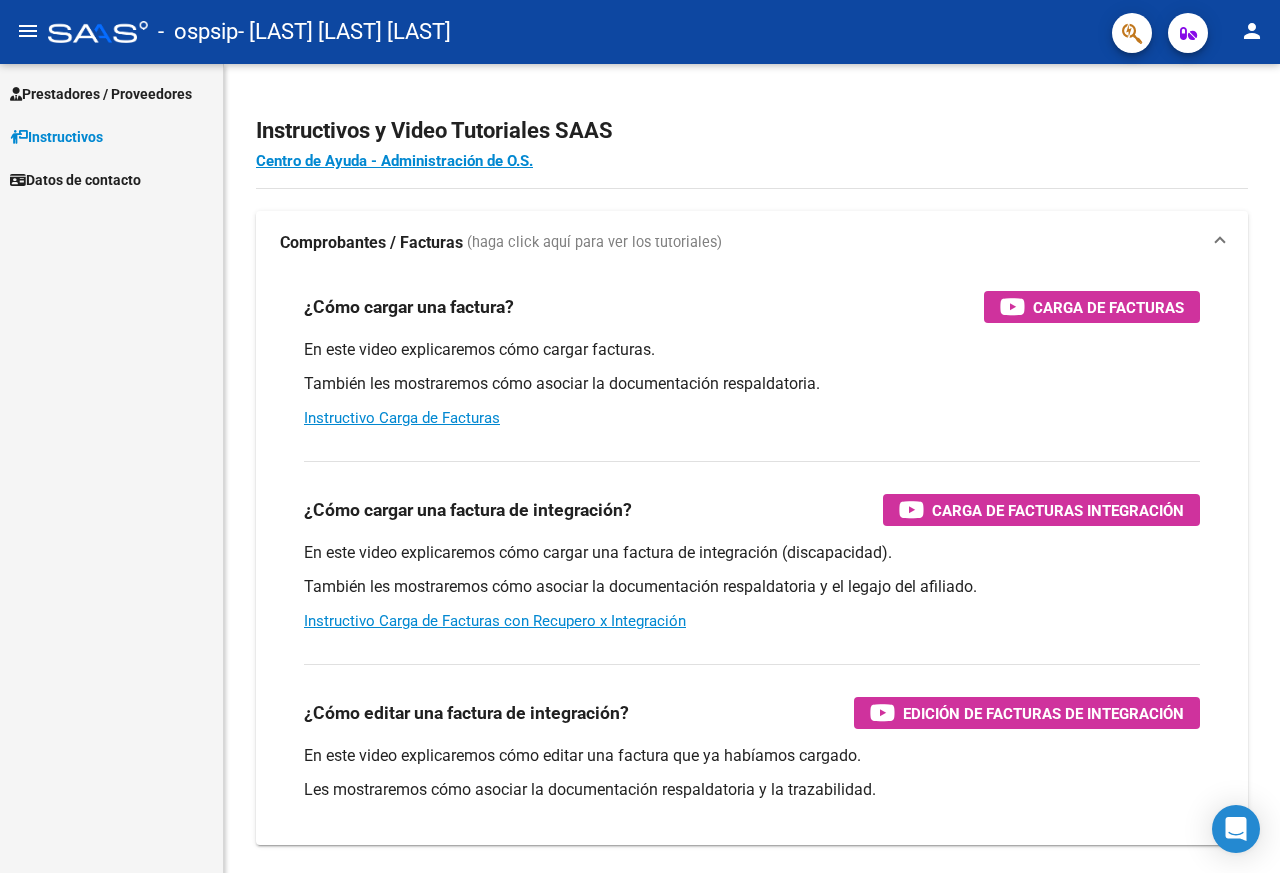 scroll, scrollTop: 0, scrollLeft: 0, axis: both 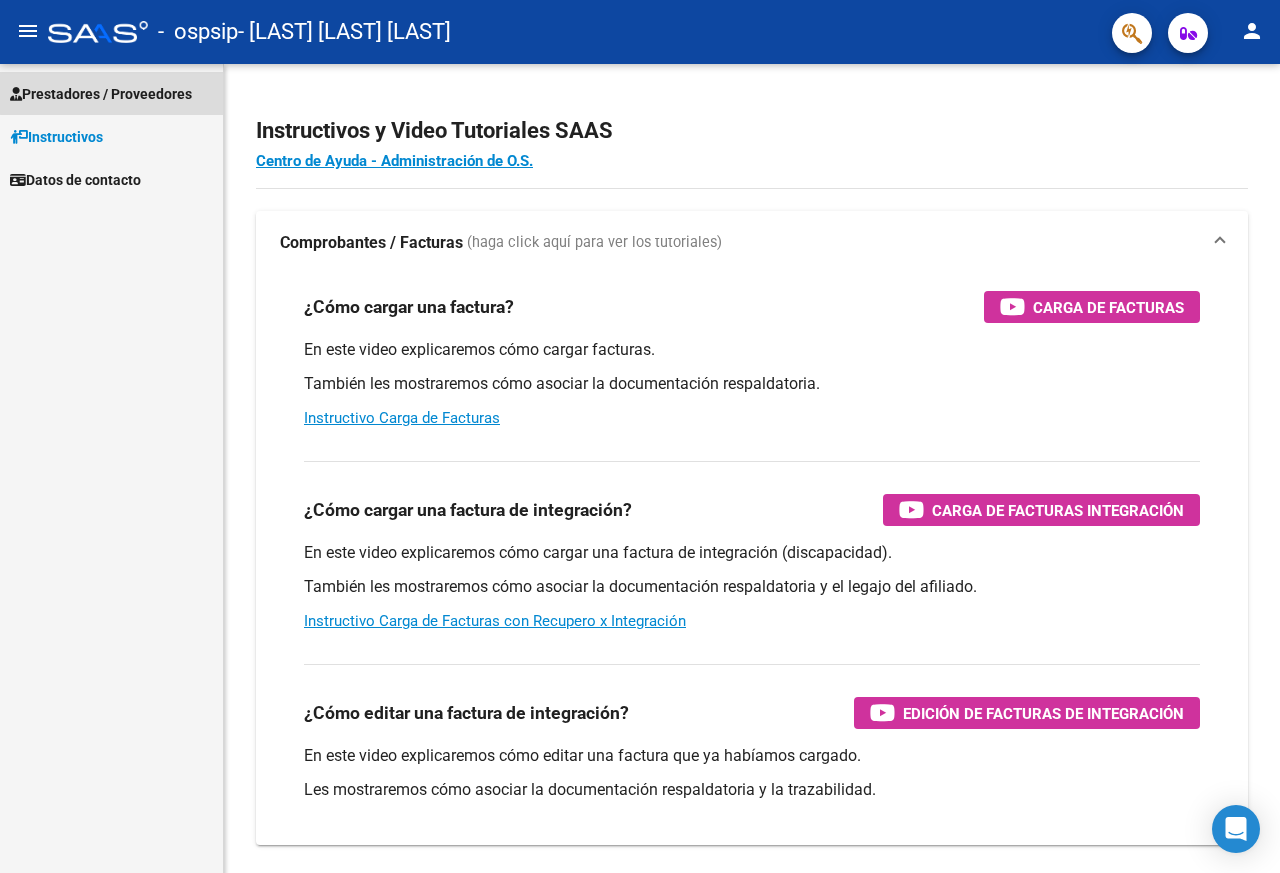 click on "Prestadores / Proveedores" at bounding box center (101, 94) 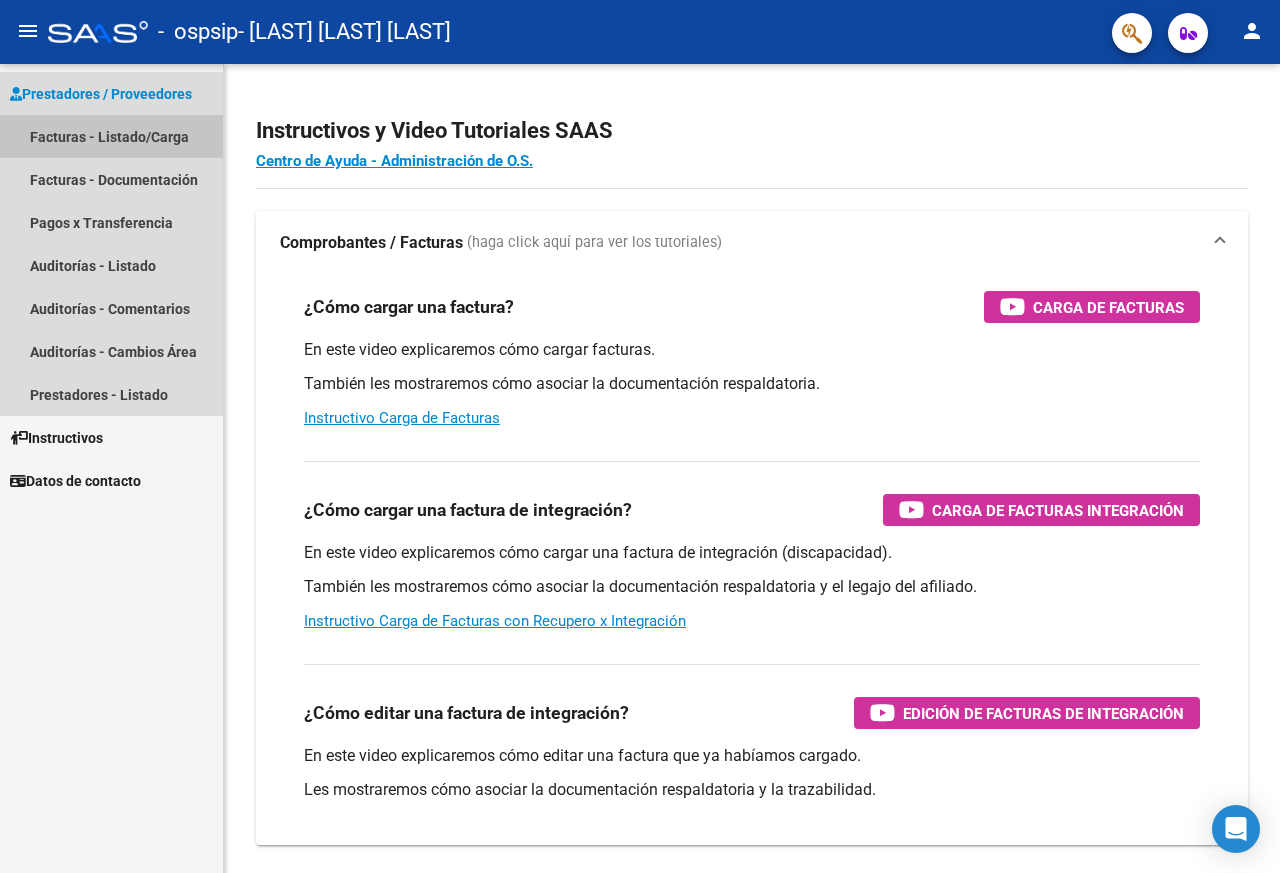 click on "Facturas - Listado/Carga" at bounding box center [111, 136] 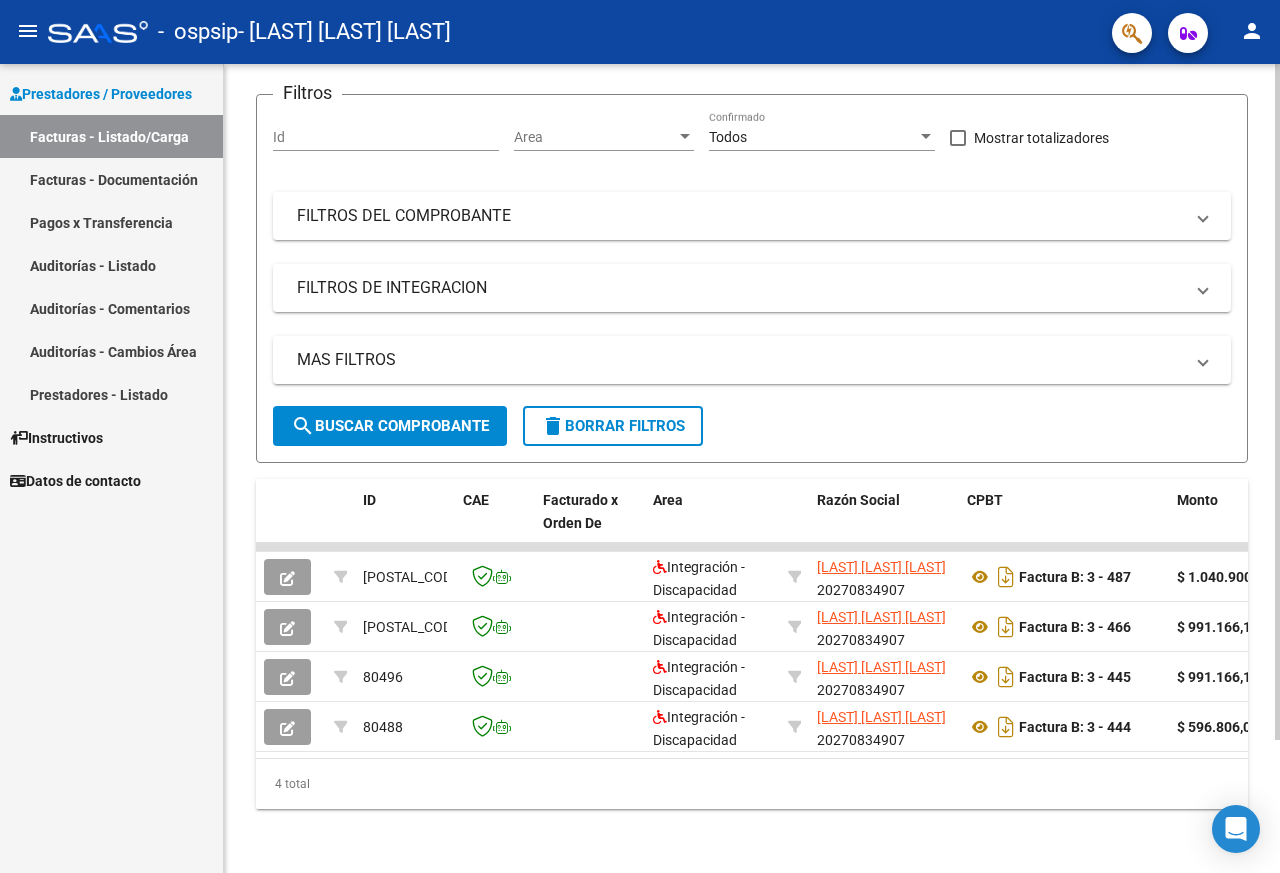scroll, scrollTop: 159, scrollLeft: 0, axis: vertical 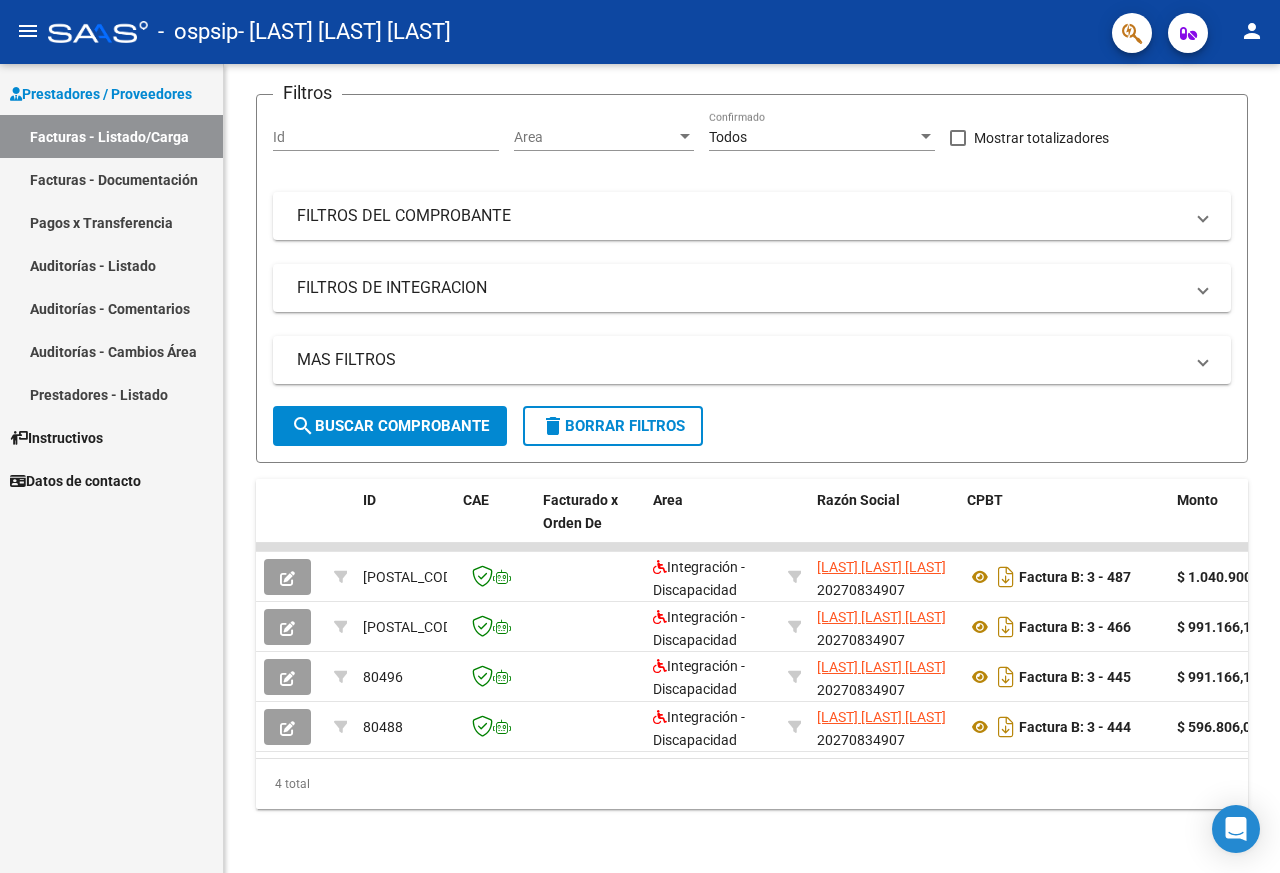 click on "Facturas - Documentación" at bounding box center (111, 179) 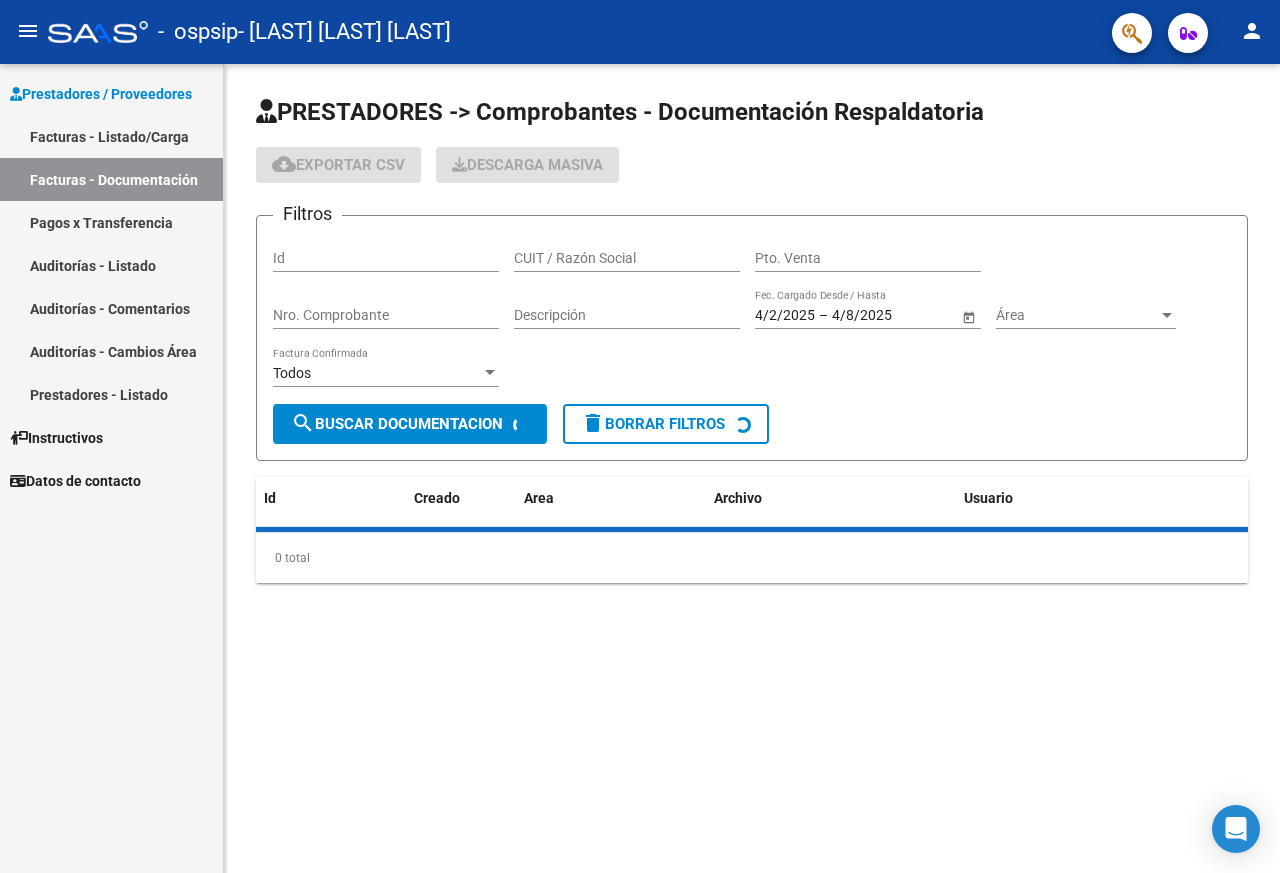 scroll, scrollTop: 0, scrollLeft: 0, axis: both 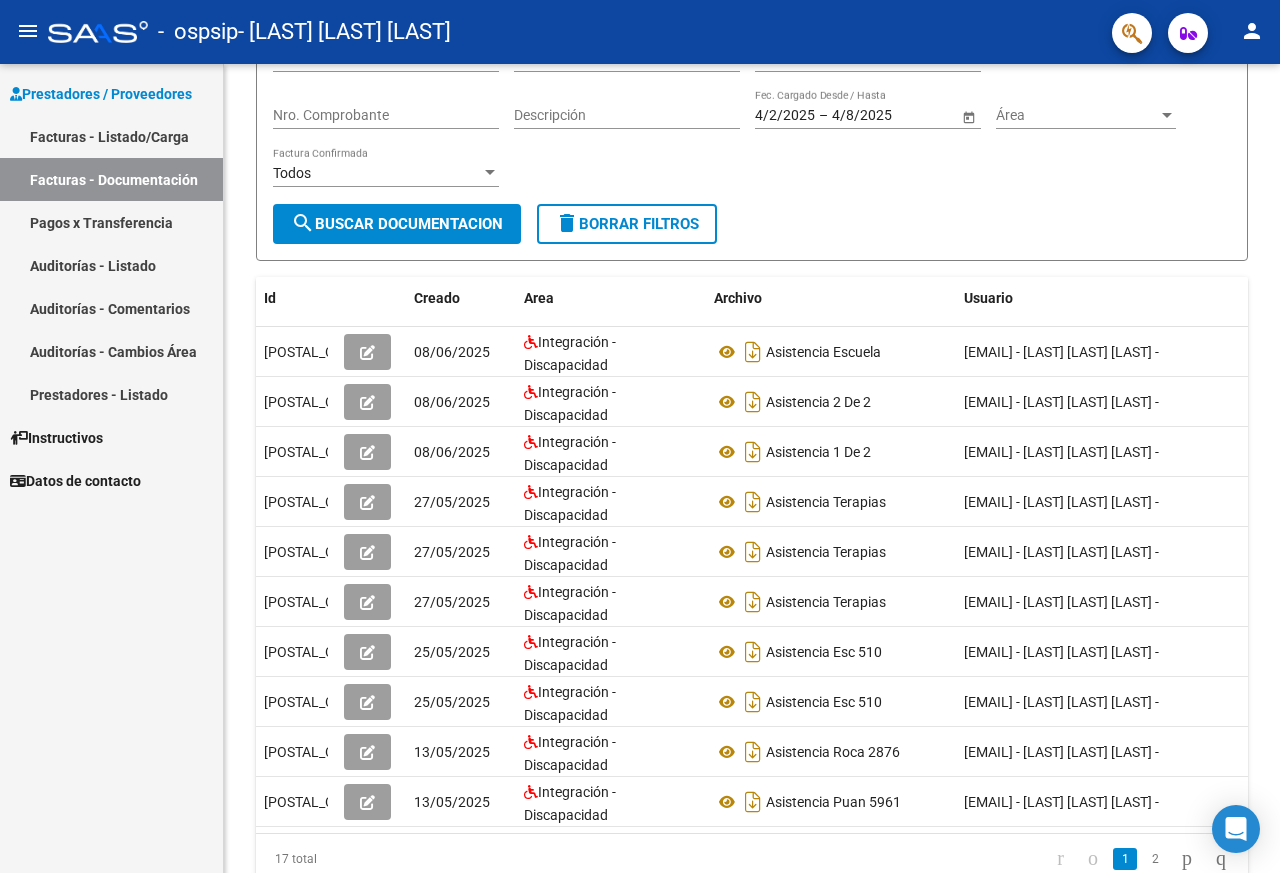 click on "Pagos x Transferencia" at bounding box center (111, 222) 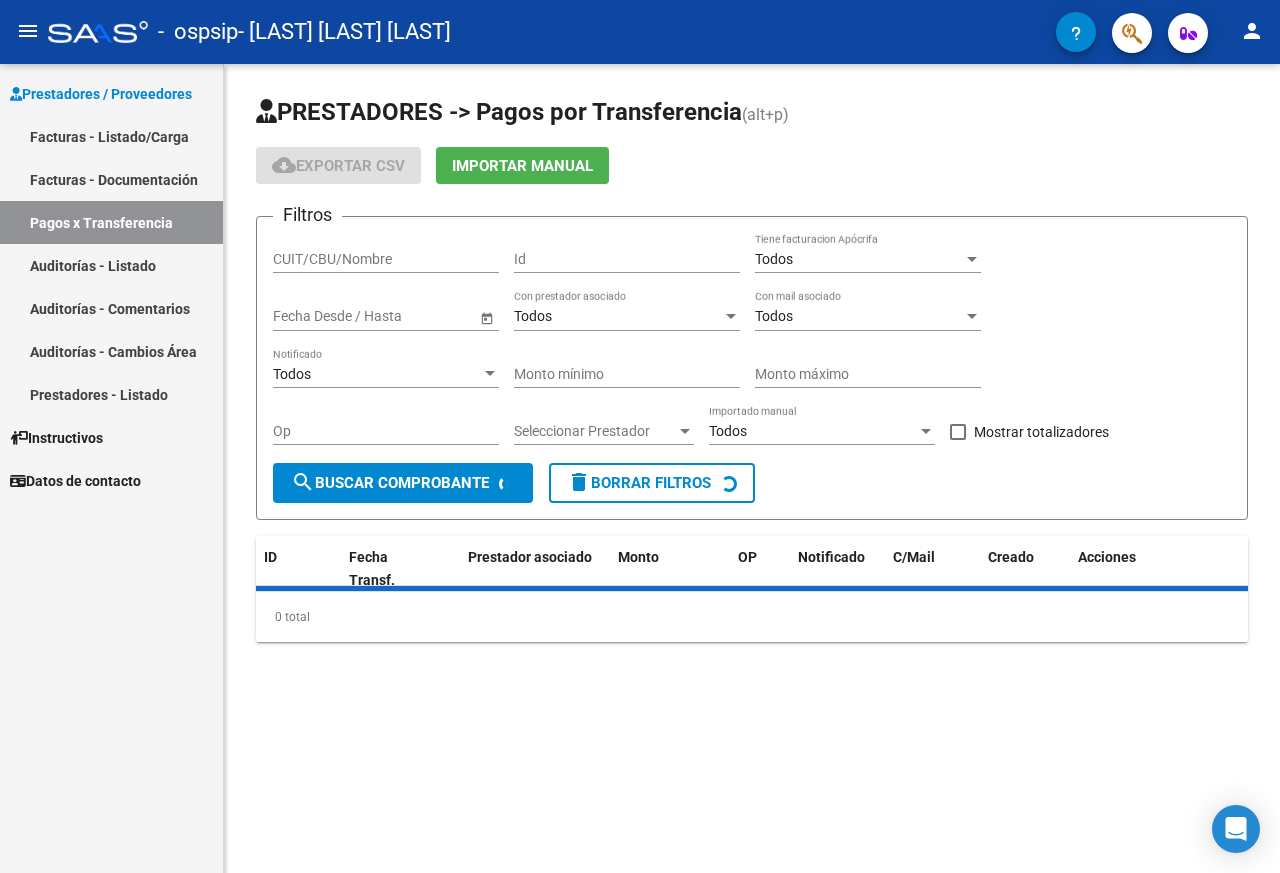scroll, scrollTop: 0, scrollLeft: 0, axis: both 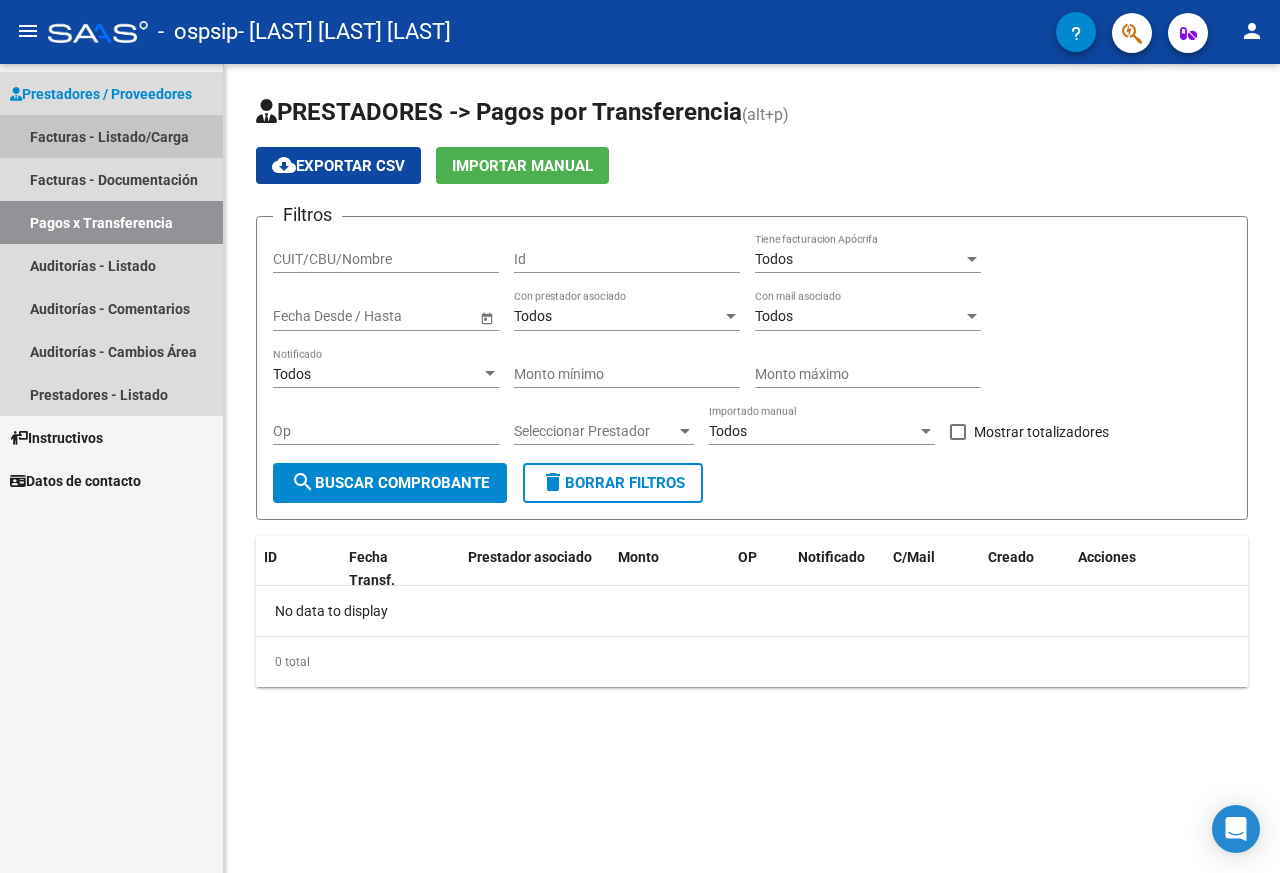 click on "Facturas - Listado/Carga" at bounding box center (111, 136) 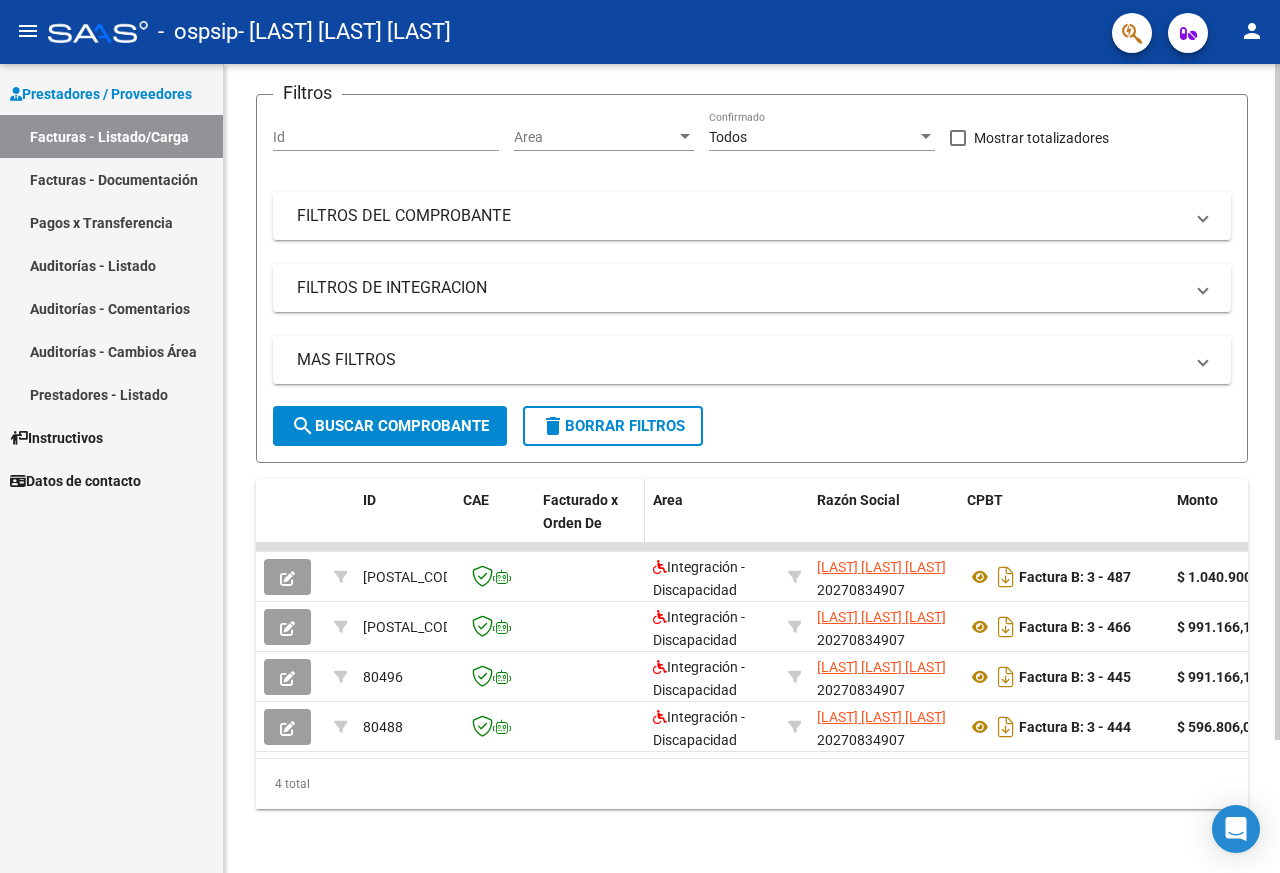 scroll, scrollTop: 159, scrollLeft: 0, axis: vertical 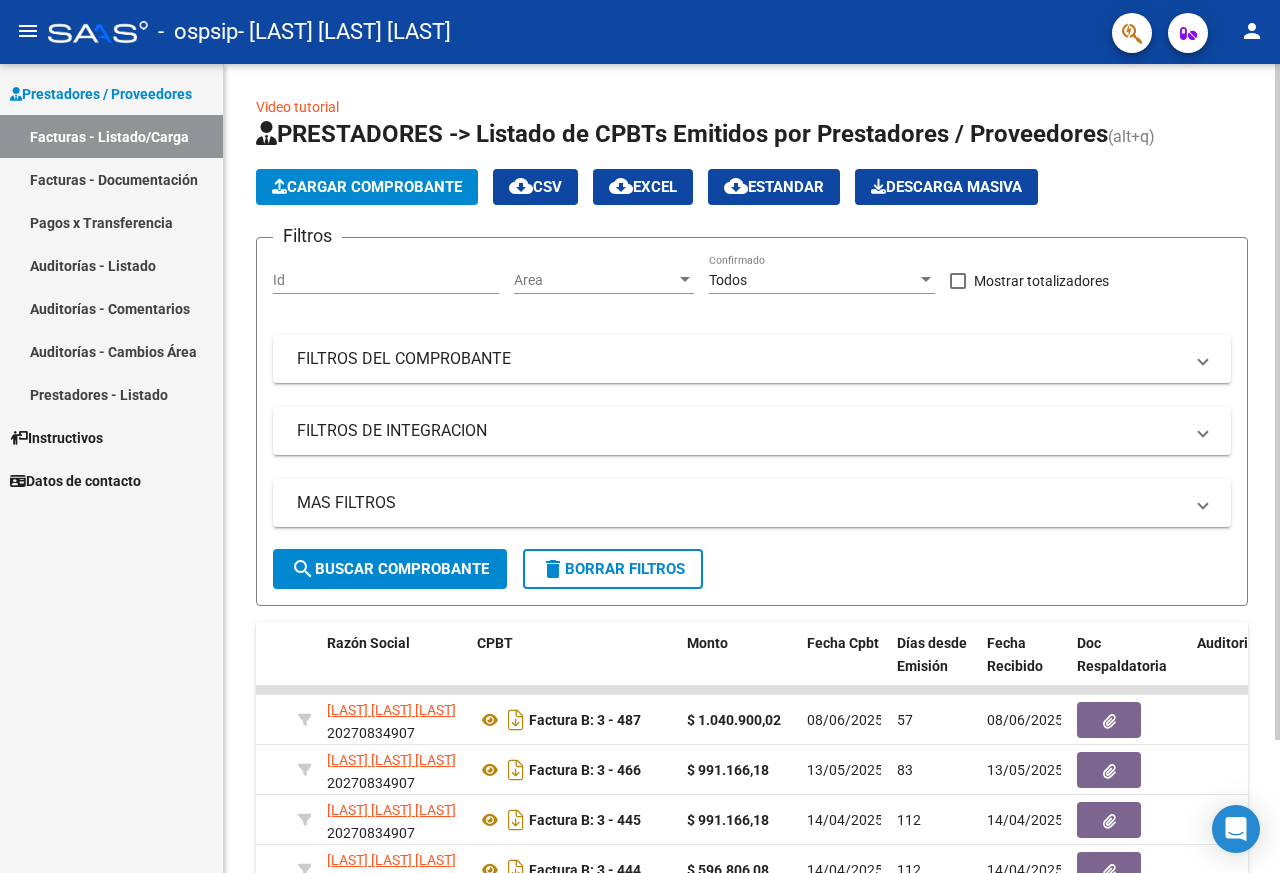 click on "Cargar Comprobante" 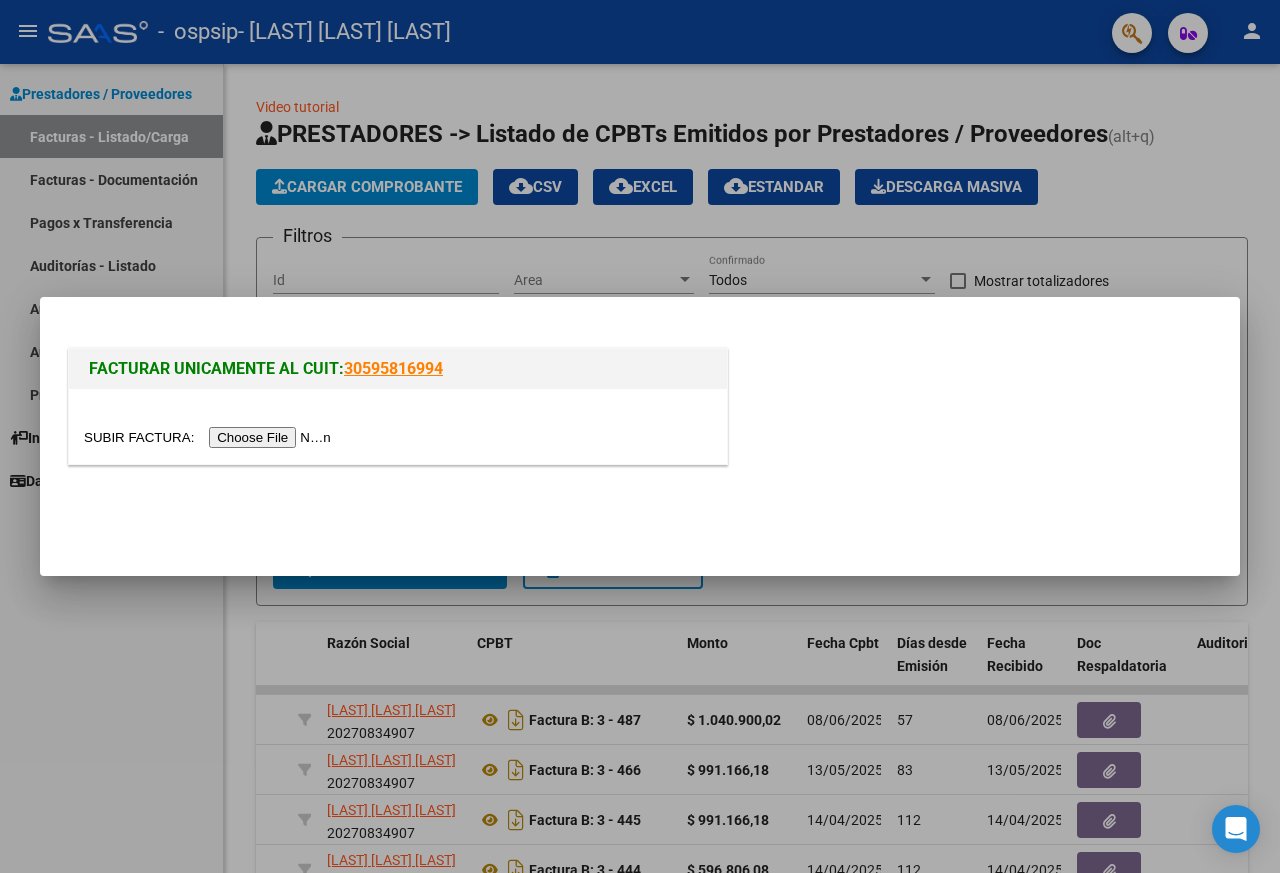 click at bounding box center (640, 436) 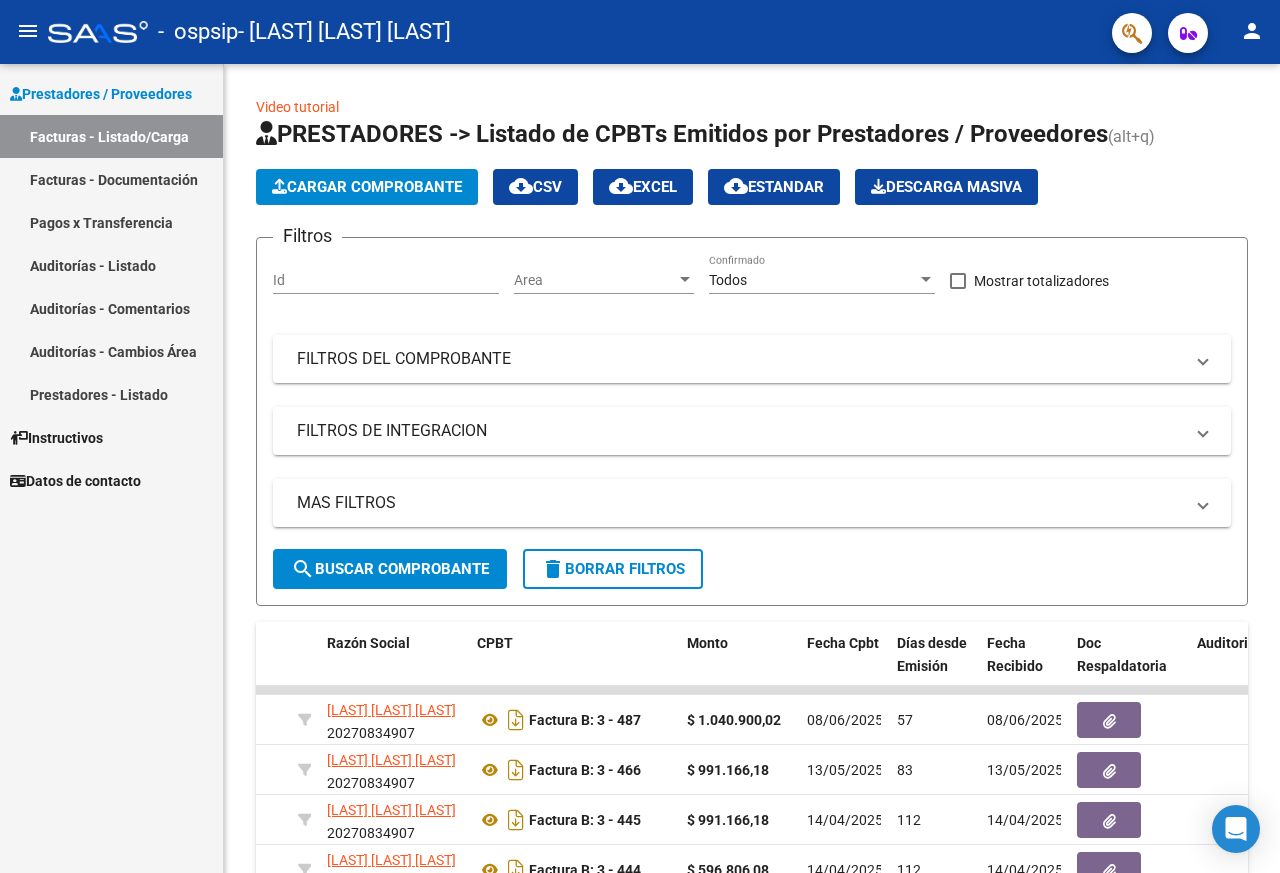 click on "Facturas - Documentación" at bounding box center (111, 179) 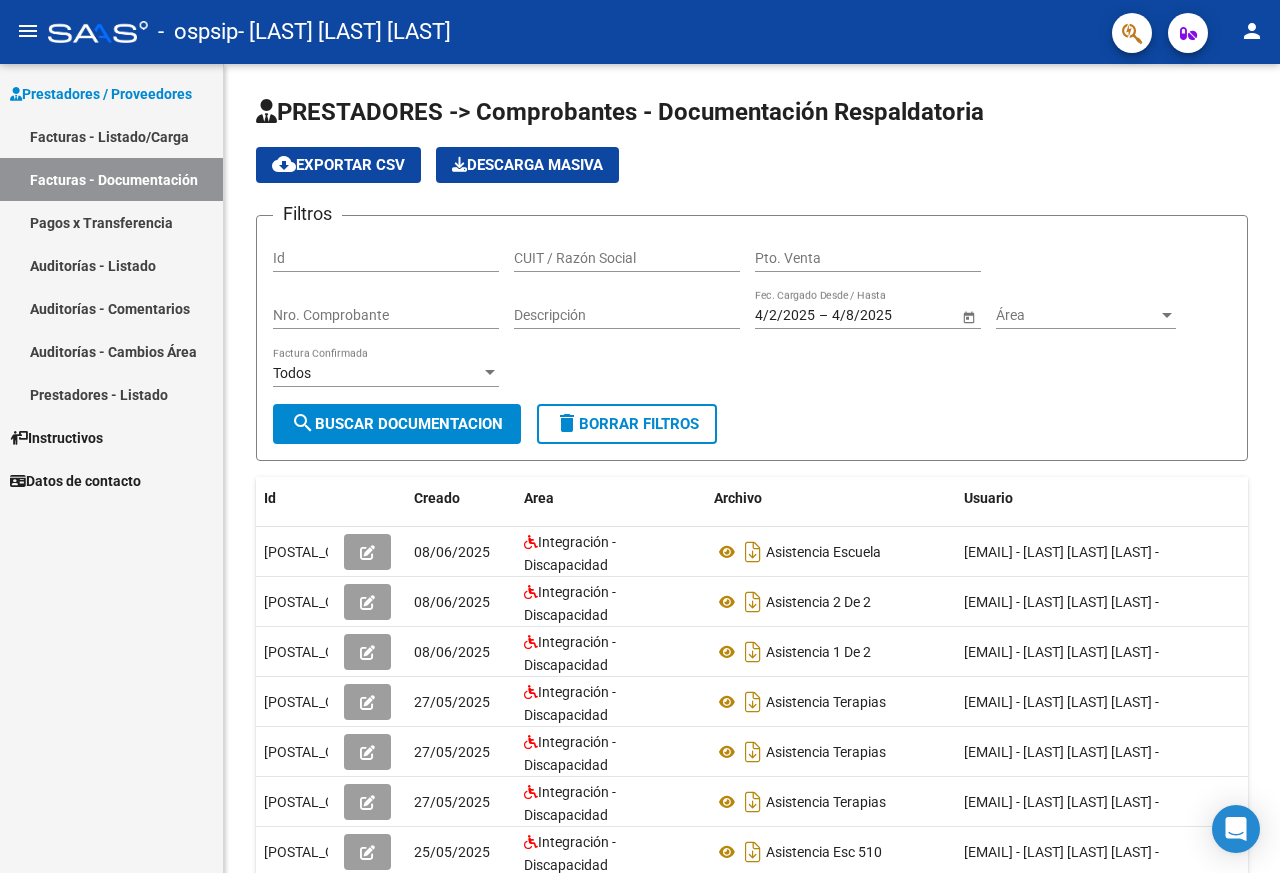 click on "Prestadores / Proveedores" at bounding box center (101, 94) 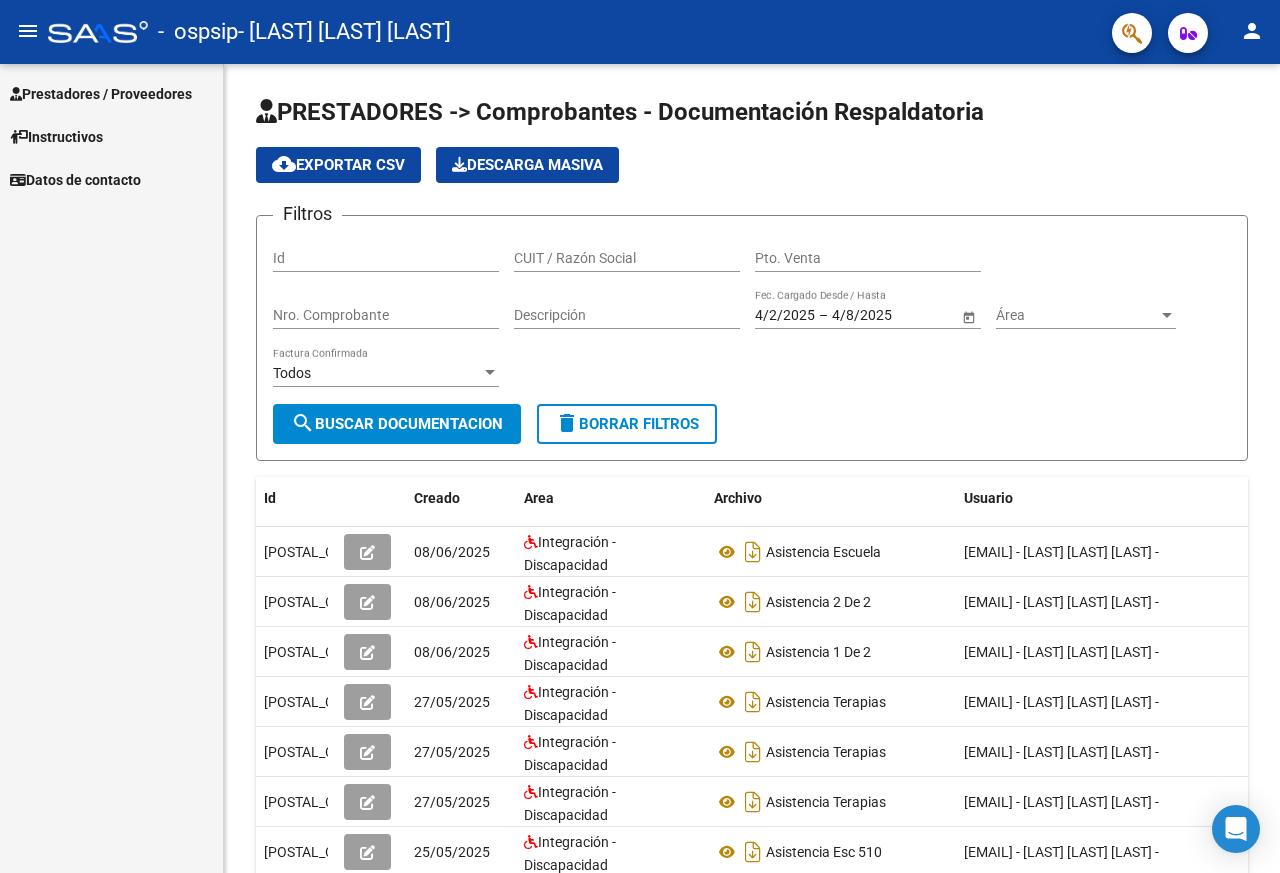 click on "Prestadores / Proveedores" at bounding box center (101, 94) 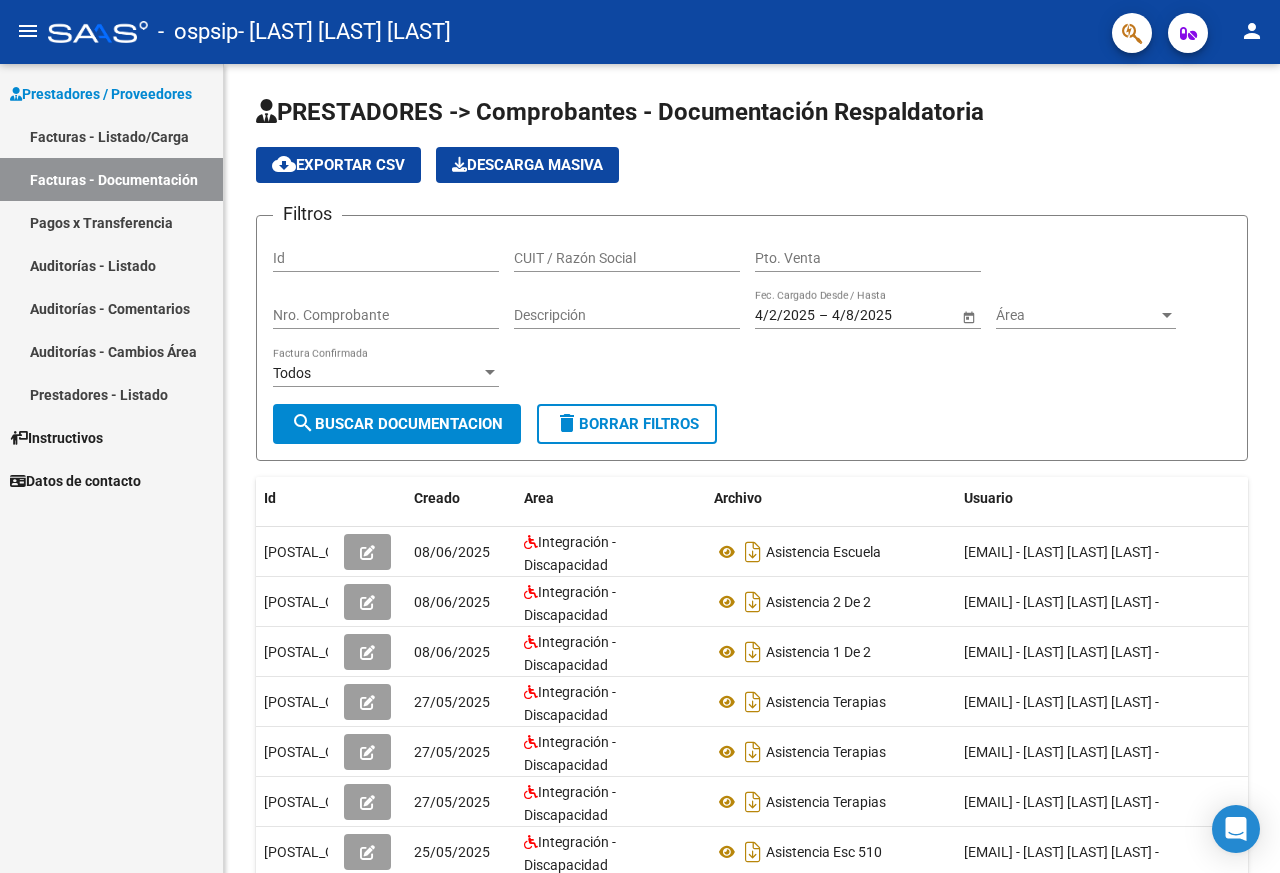 click on "Facturas - Listado/Carga" at bounding box center [111, 136] 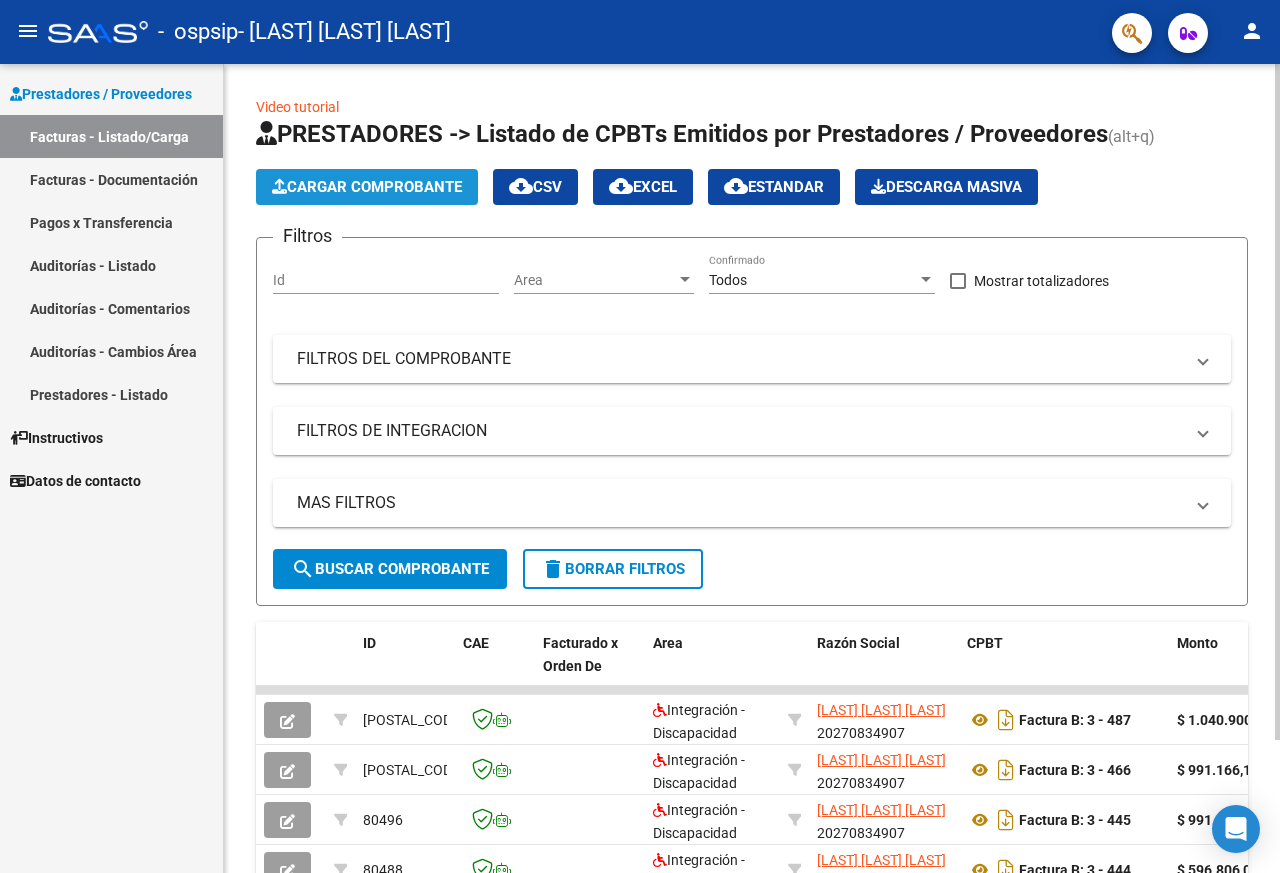 click on "Cargar Comprobante" 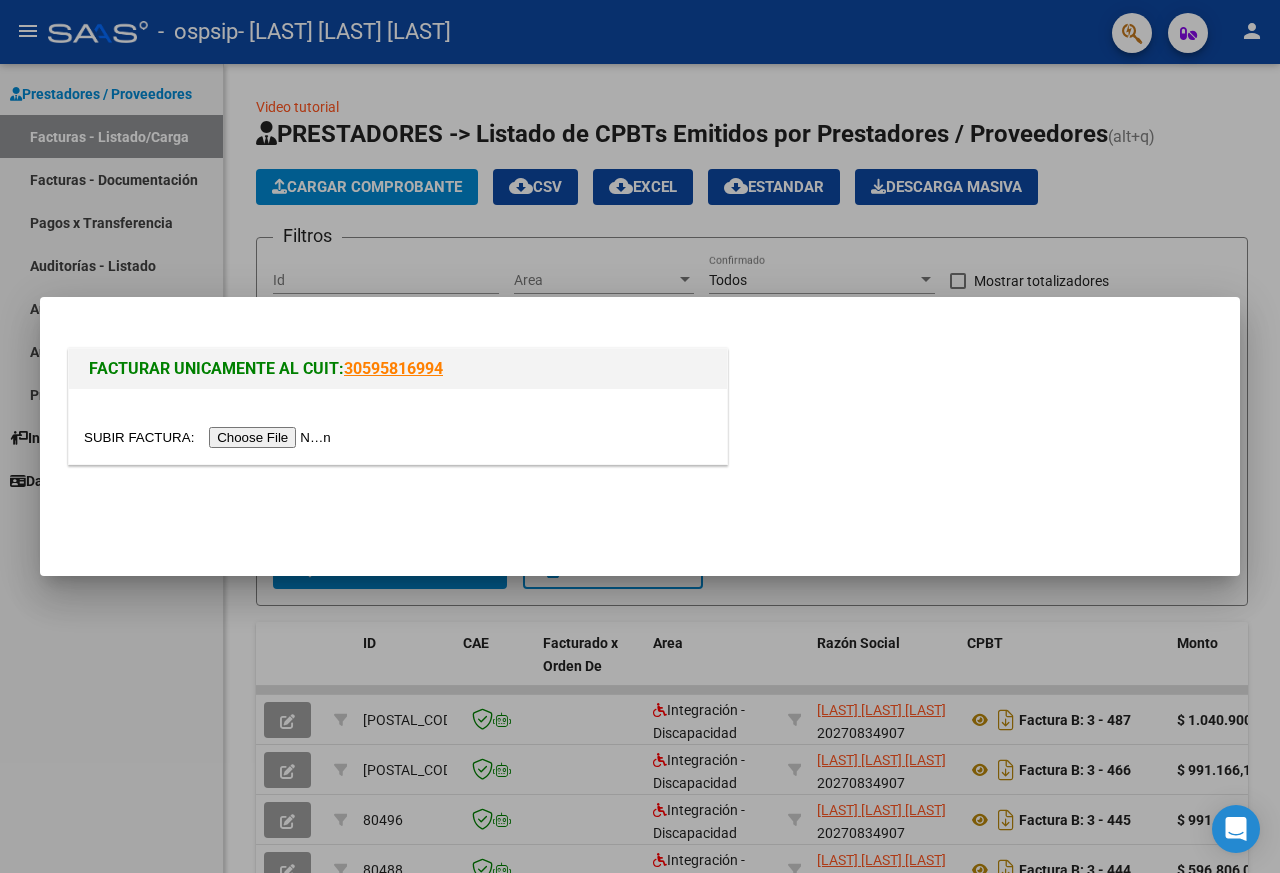 click at bounding box center (210, 437) 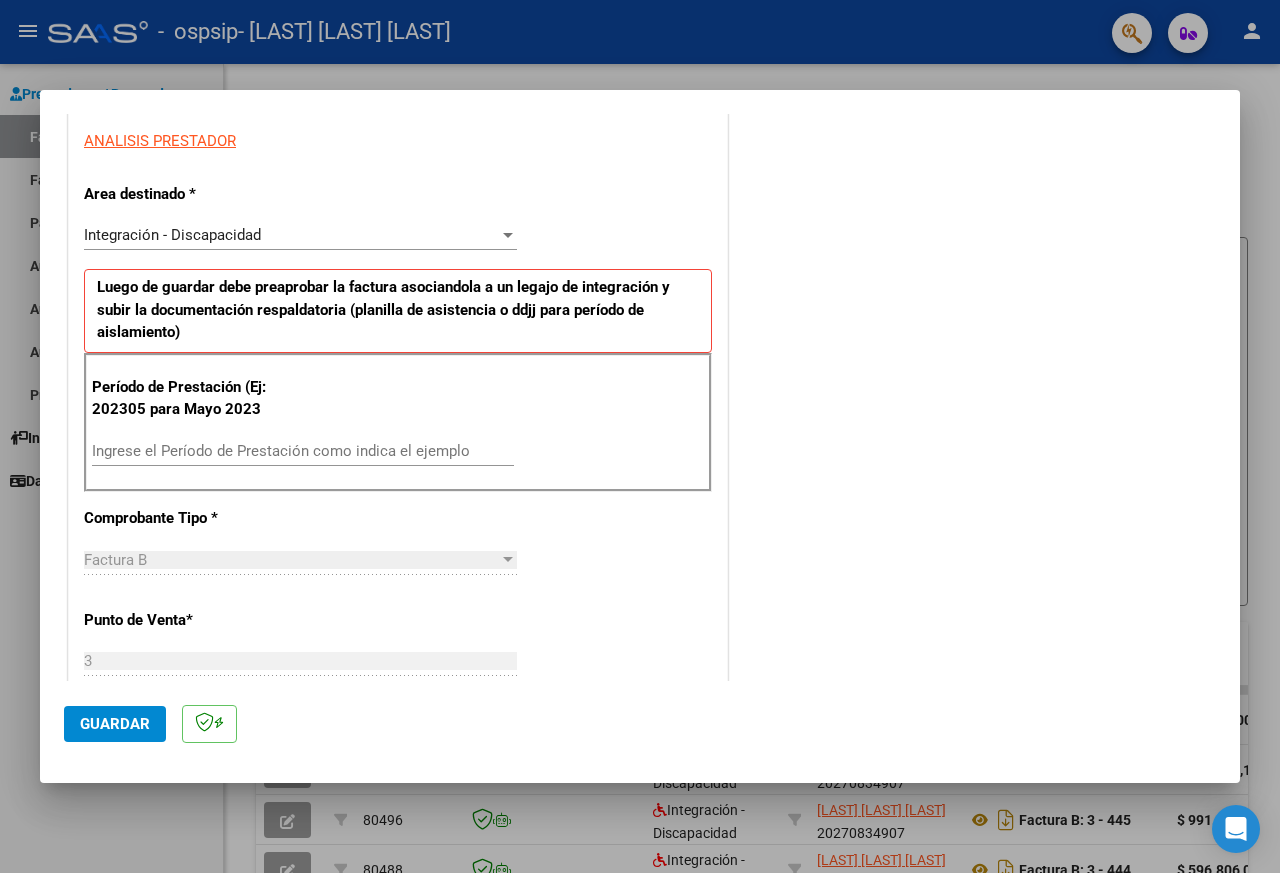 scroll, scrollTop: 500, scrollLeft: 0, axis: vertical 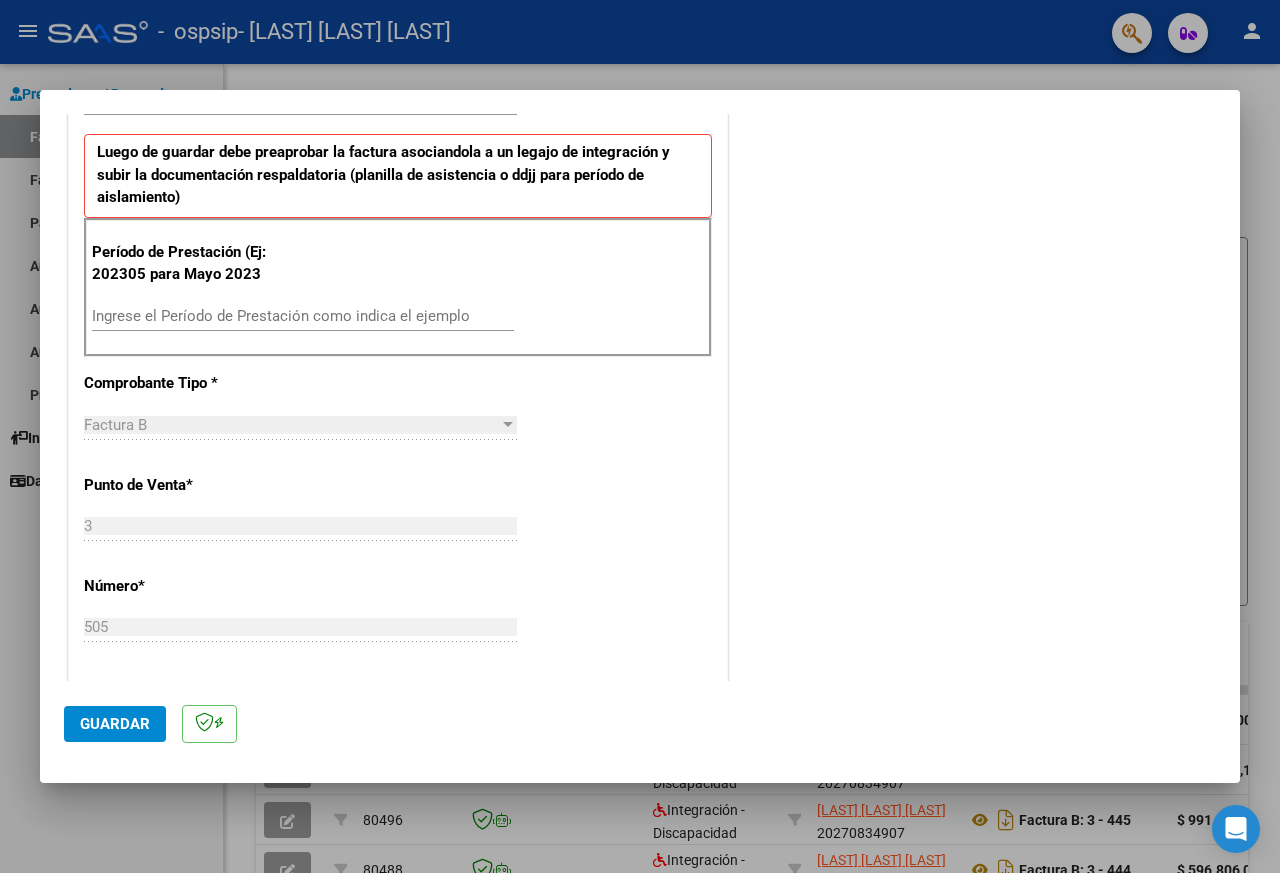 click on "Ingrese el Período de Prestación como indica el ejemplo" at bounding box center [303, 316] 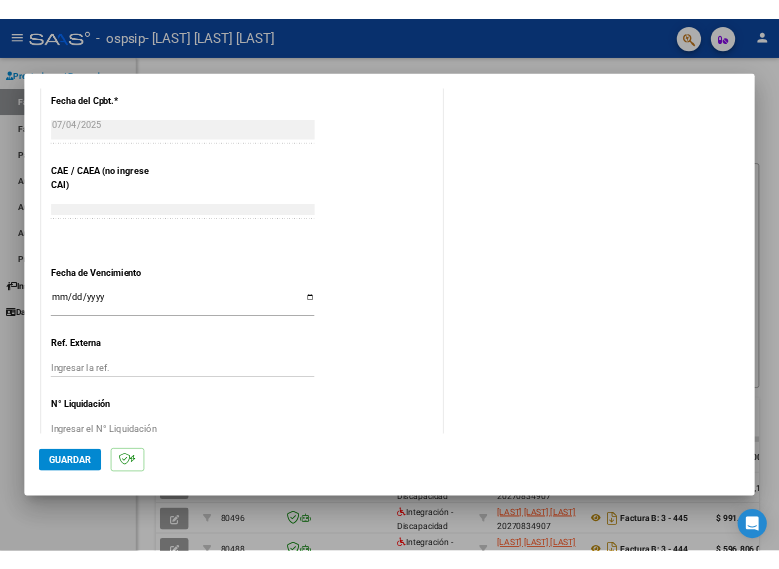 scroll, scrollTop: 1200, scrollLeft: 0, axis: vertical 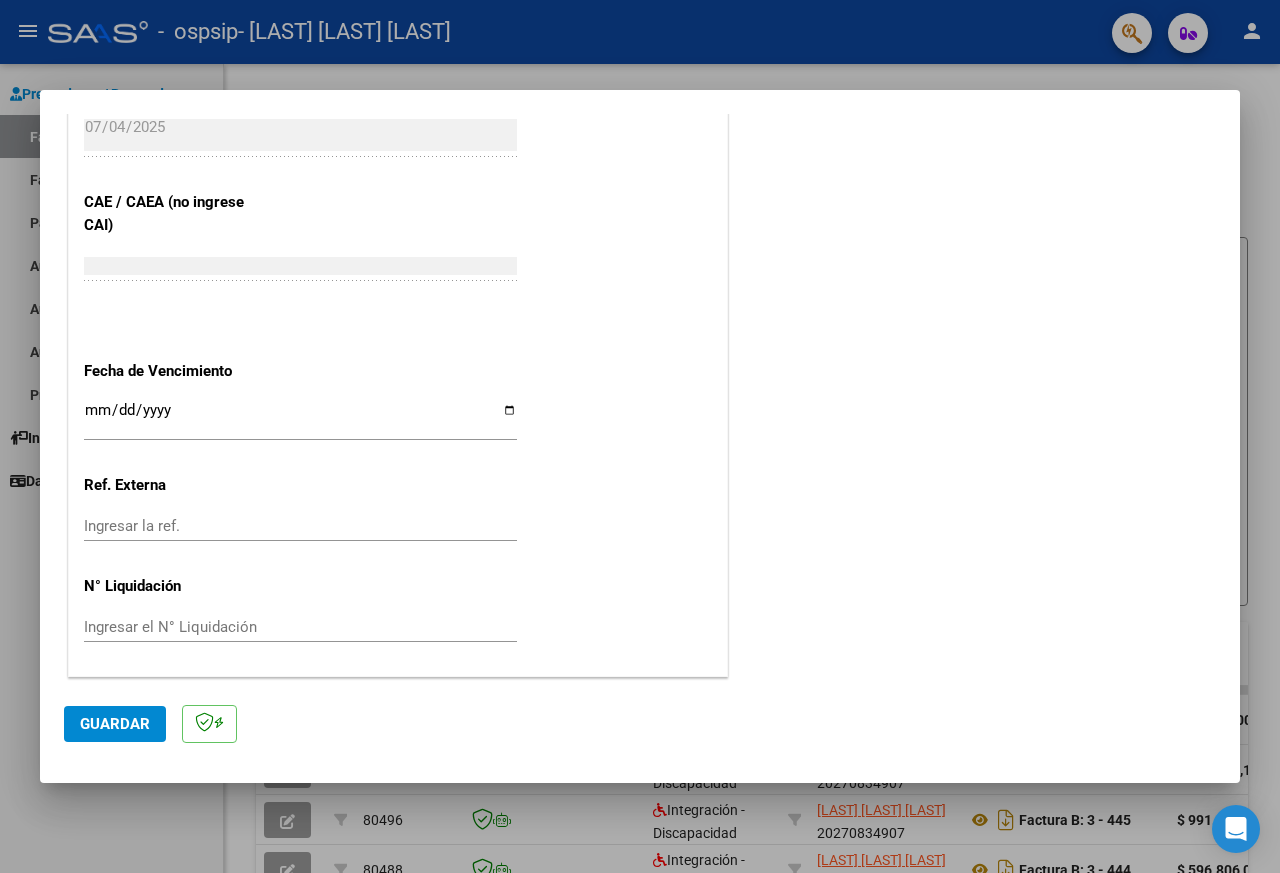 type on "202506" 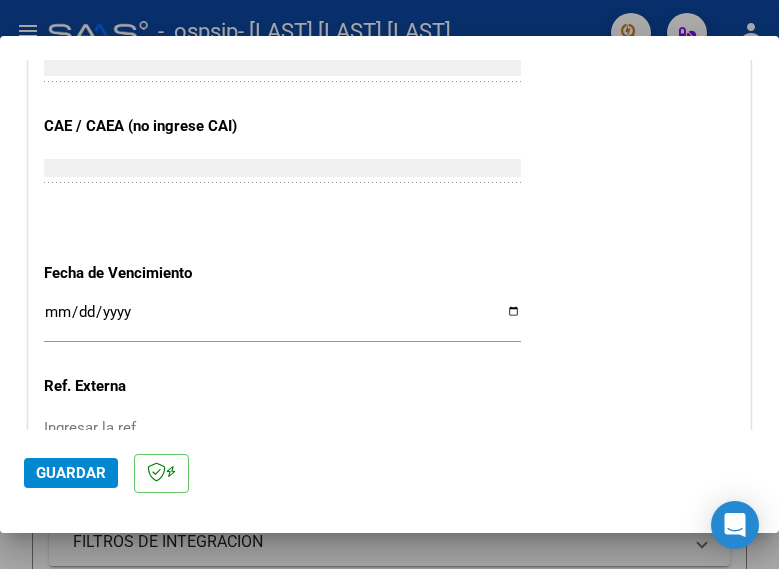 click on "Ingresar la fecha" at bounding box center [282, 320] 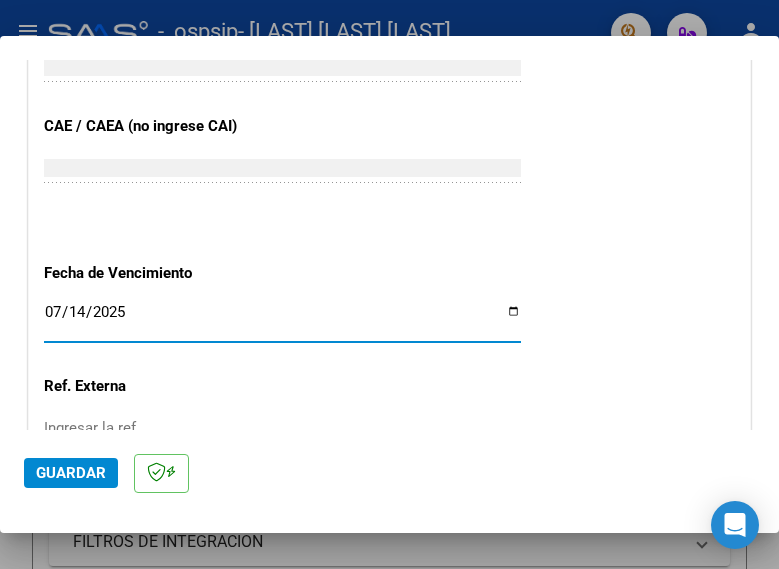 type on "2025-07-14" 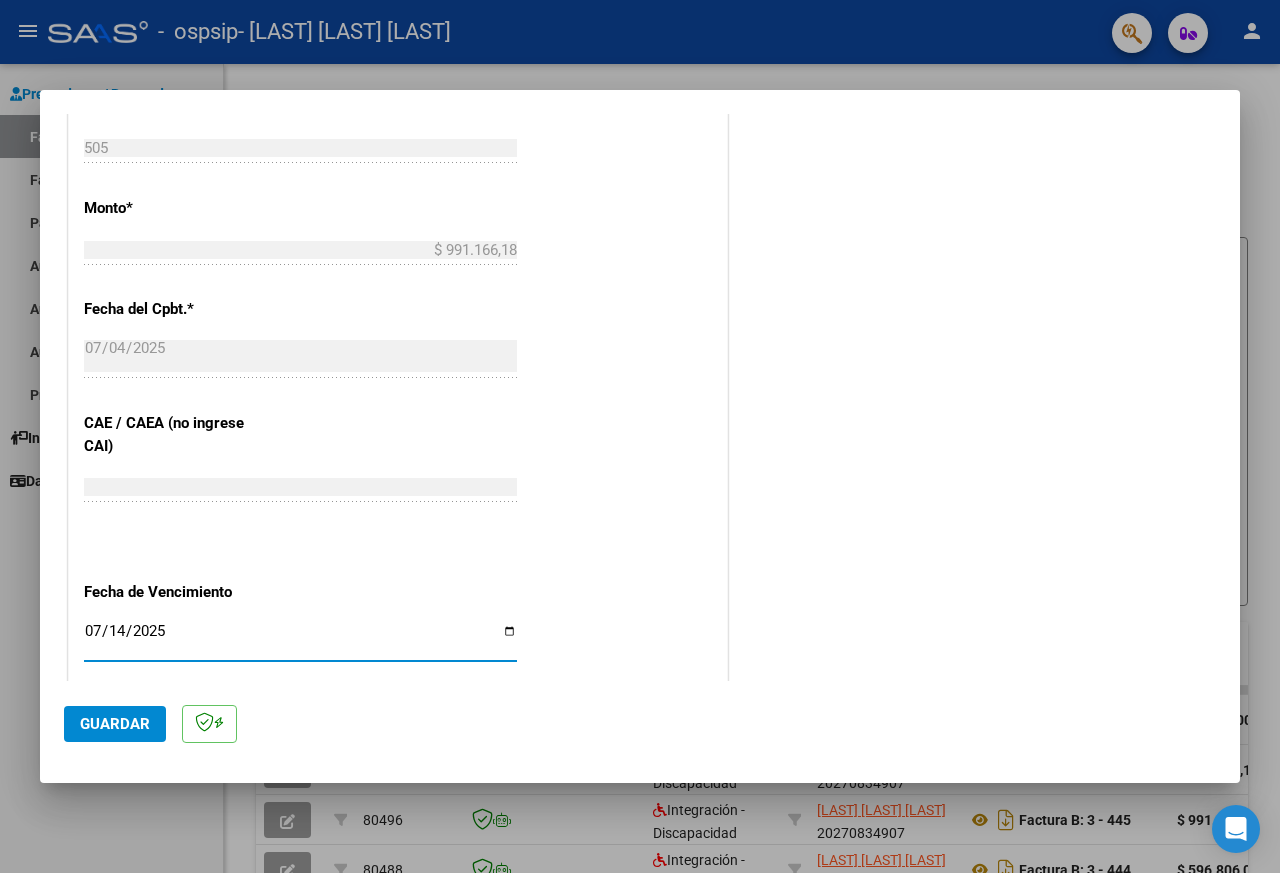 scroll, scrollTop: 1200, scrollLeft: 0, axis: vertical 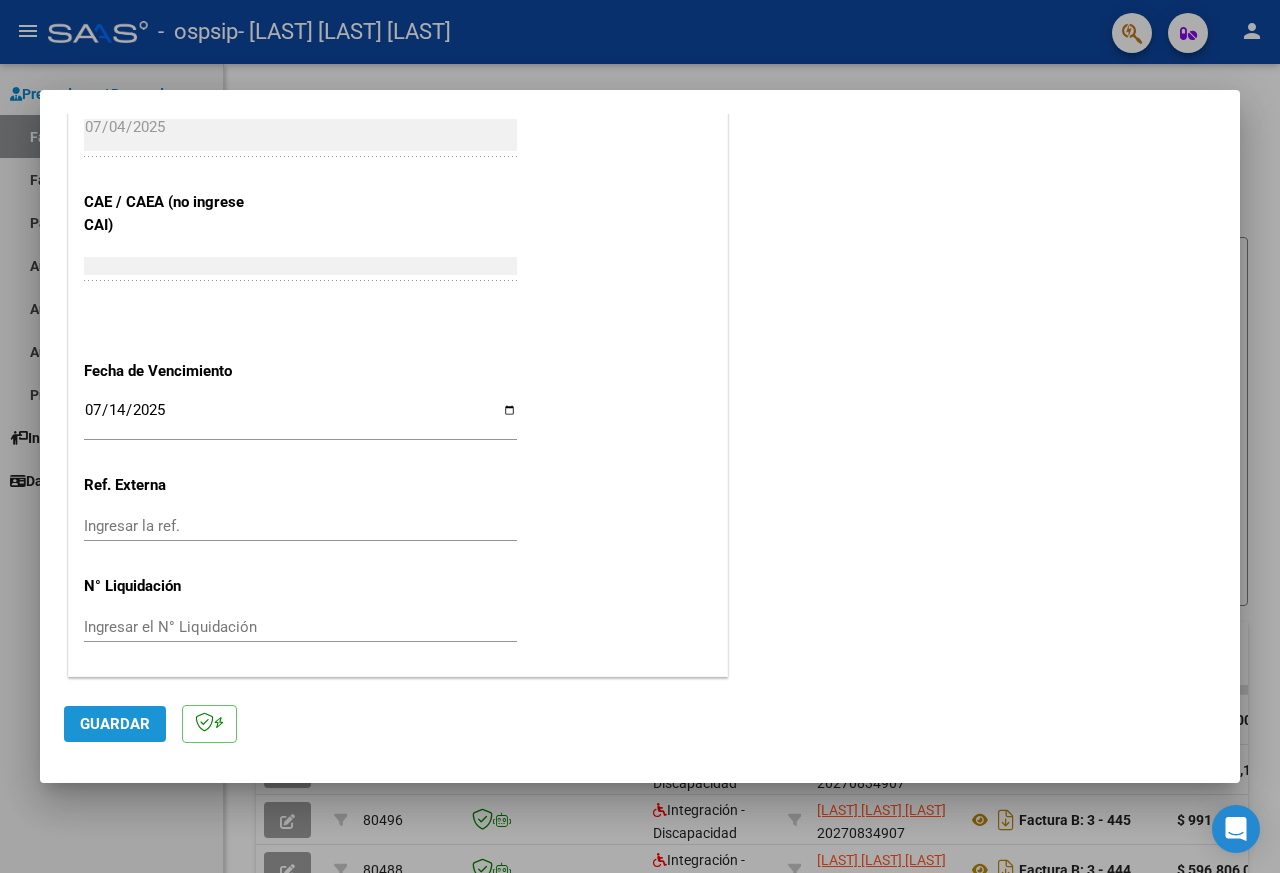 click on "Guardar" 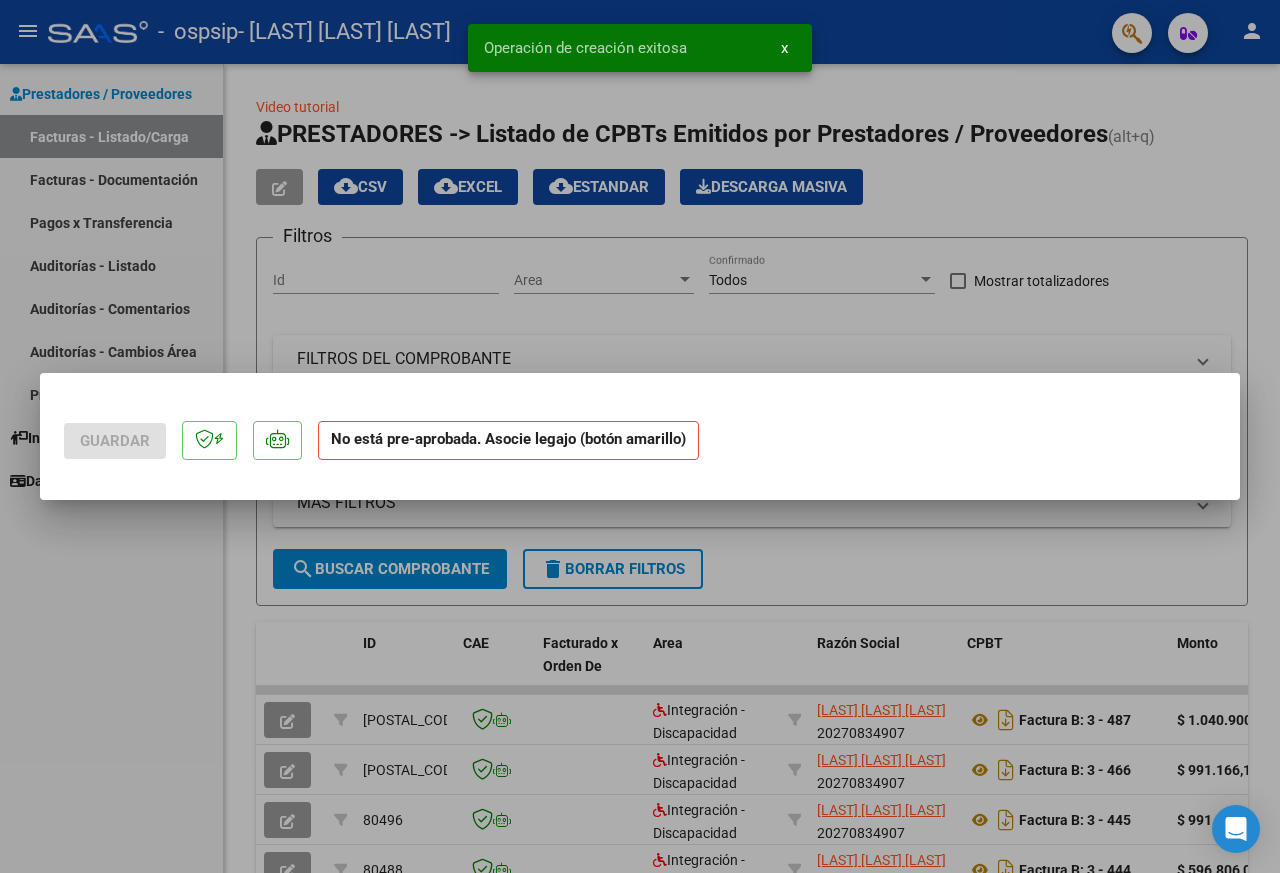 scroll, scrollTop: 0, scrollLeft: 0, axis: both 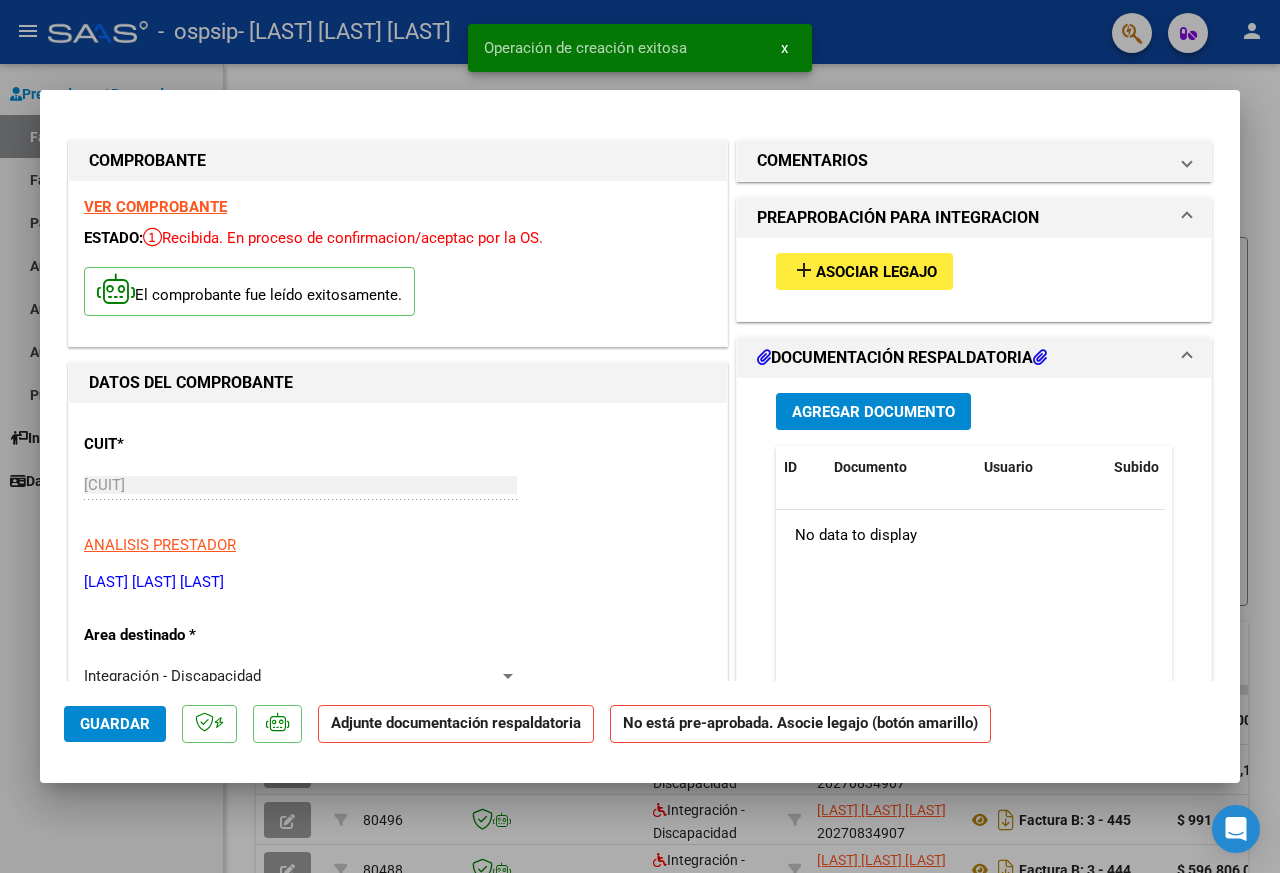 click on "Asociar Legajo" at bounding box center [876, 272] 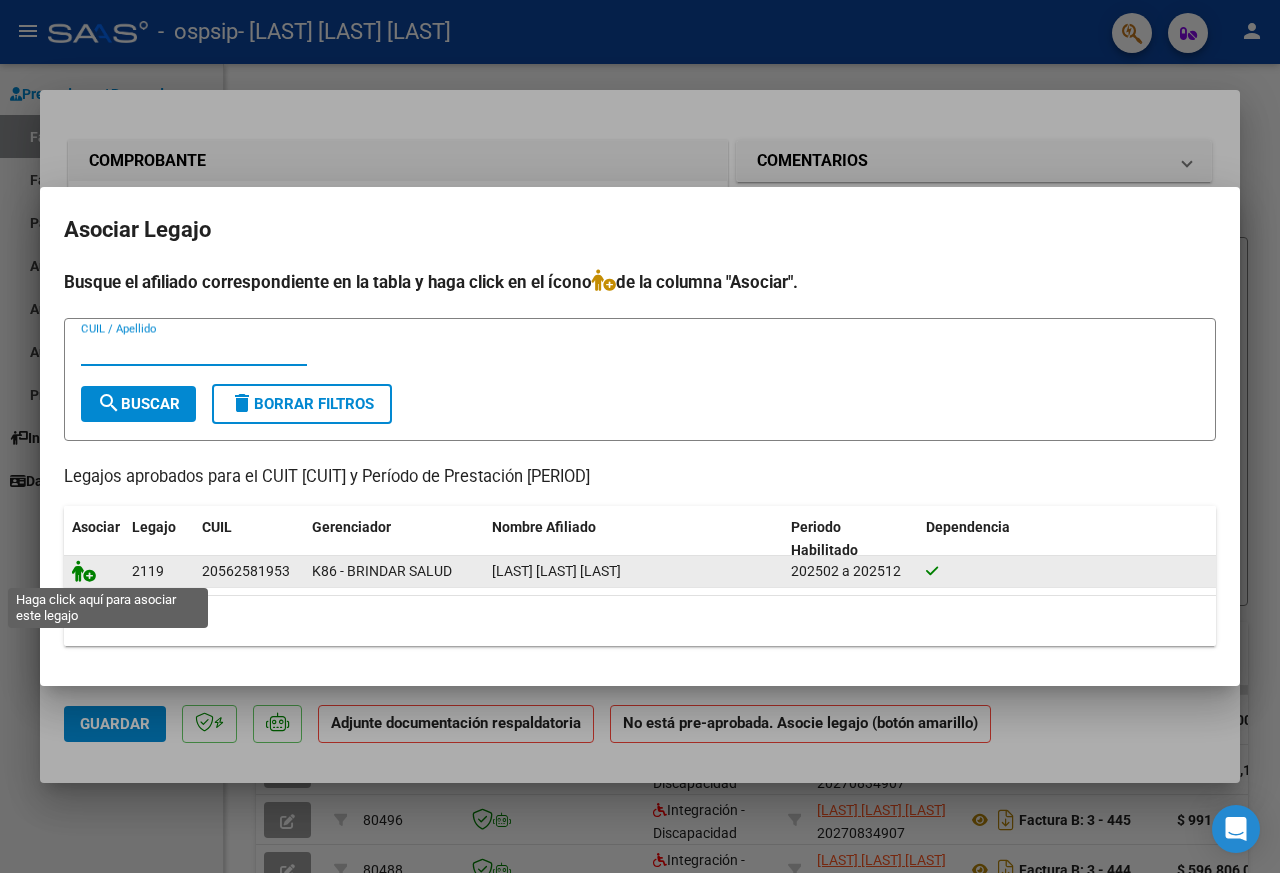 click 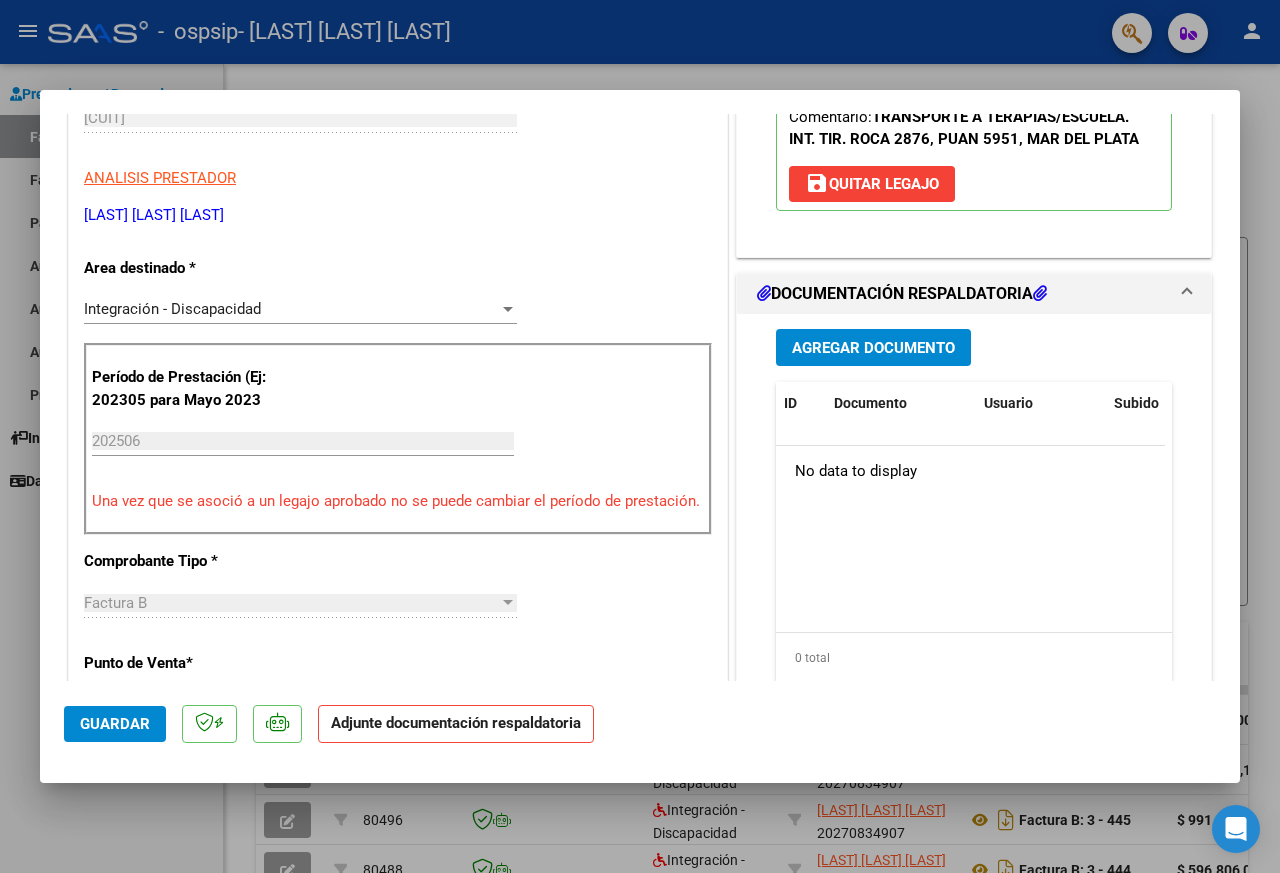 scroll, scrollTop: 400, scrollLeft: 0, axis: vertical 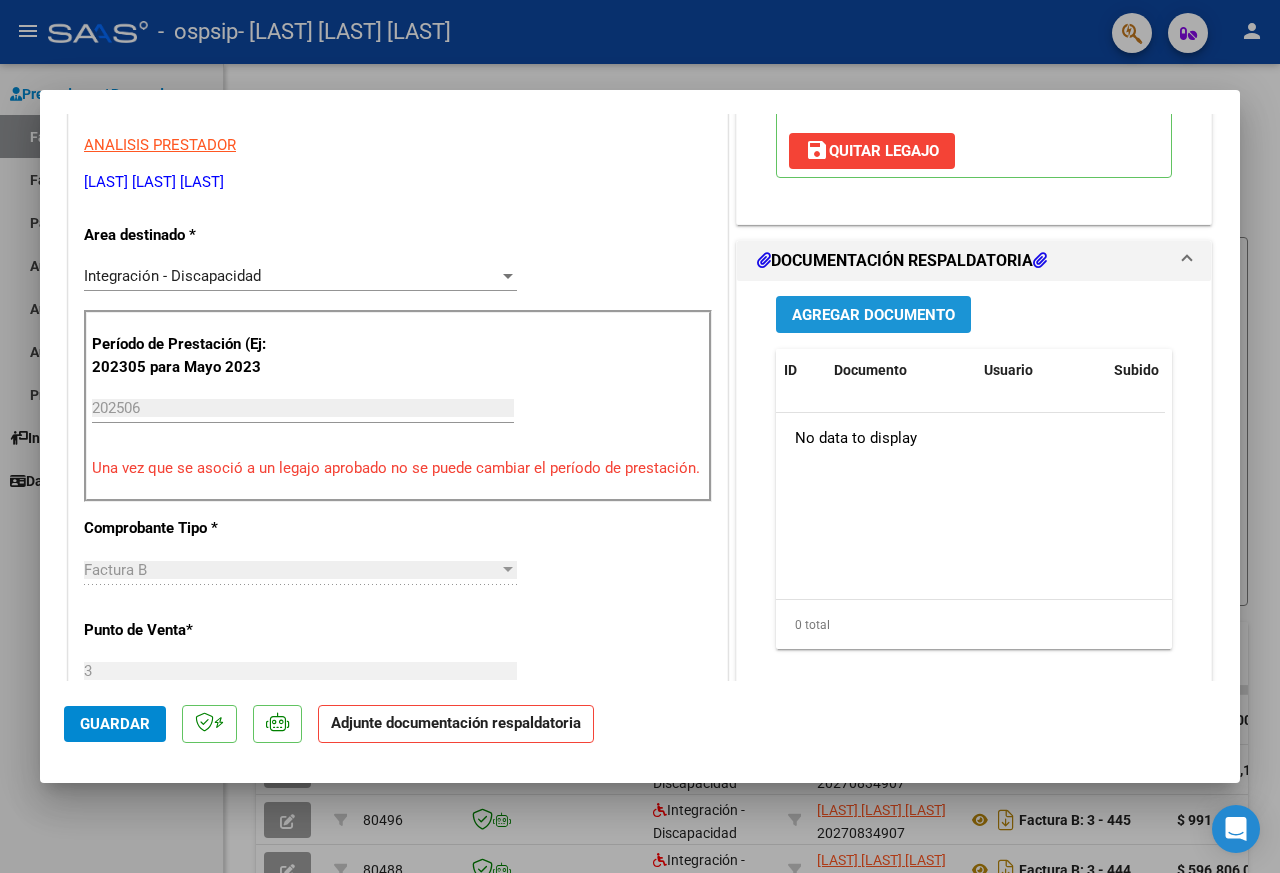 click on "Agregar Documento" at bounding box center (873, 315) 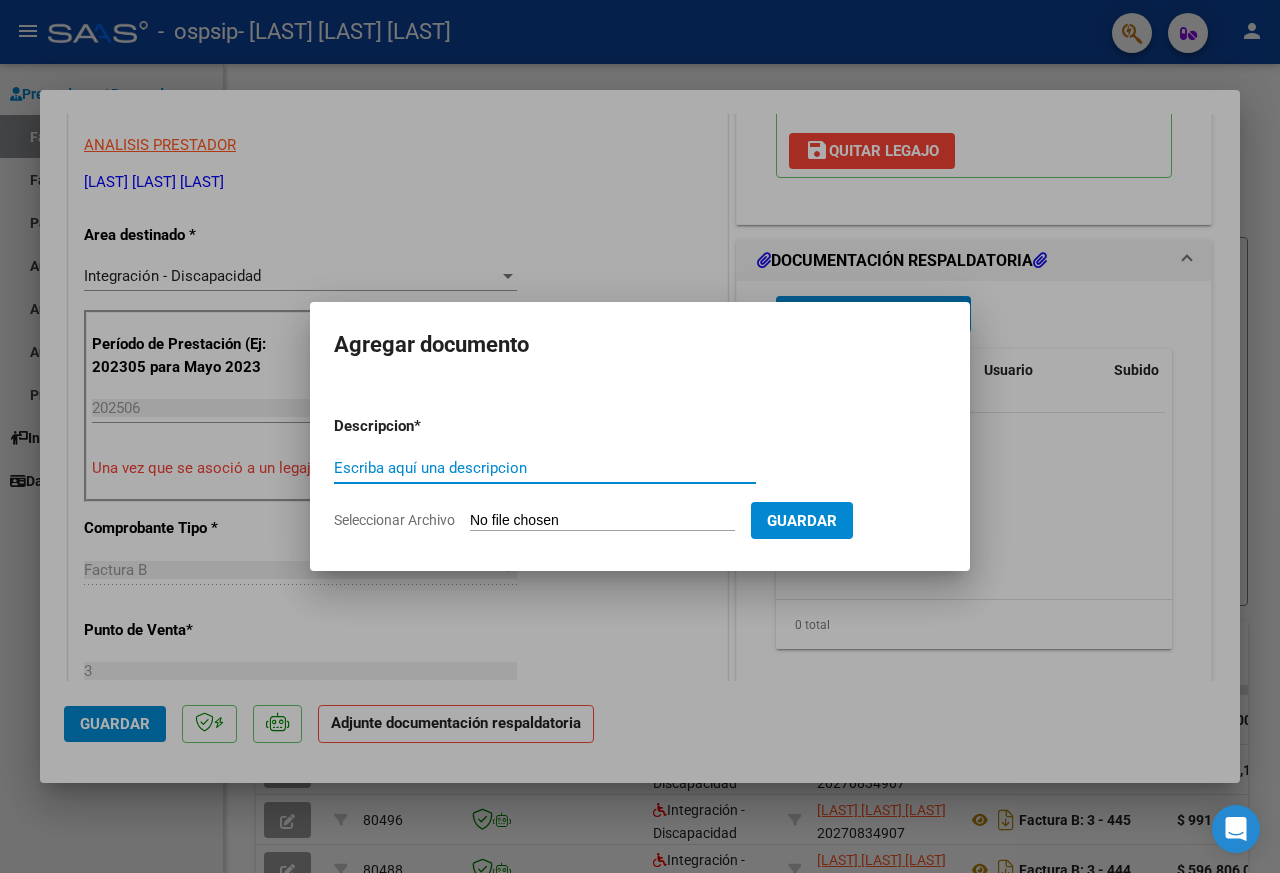 click on "Seleccionar Archivo" at bounding box center [602, 521] 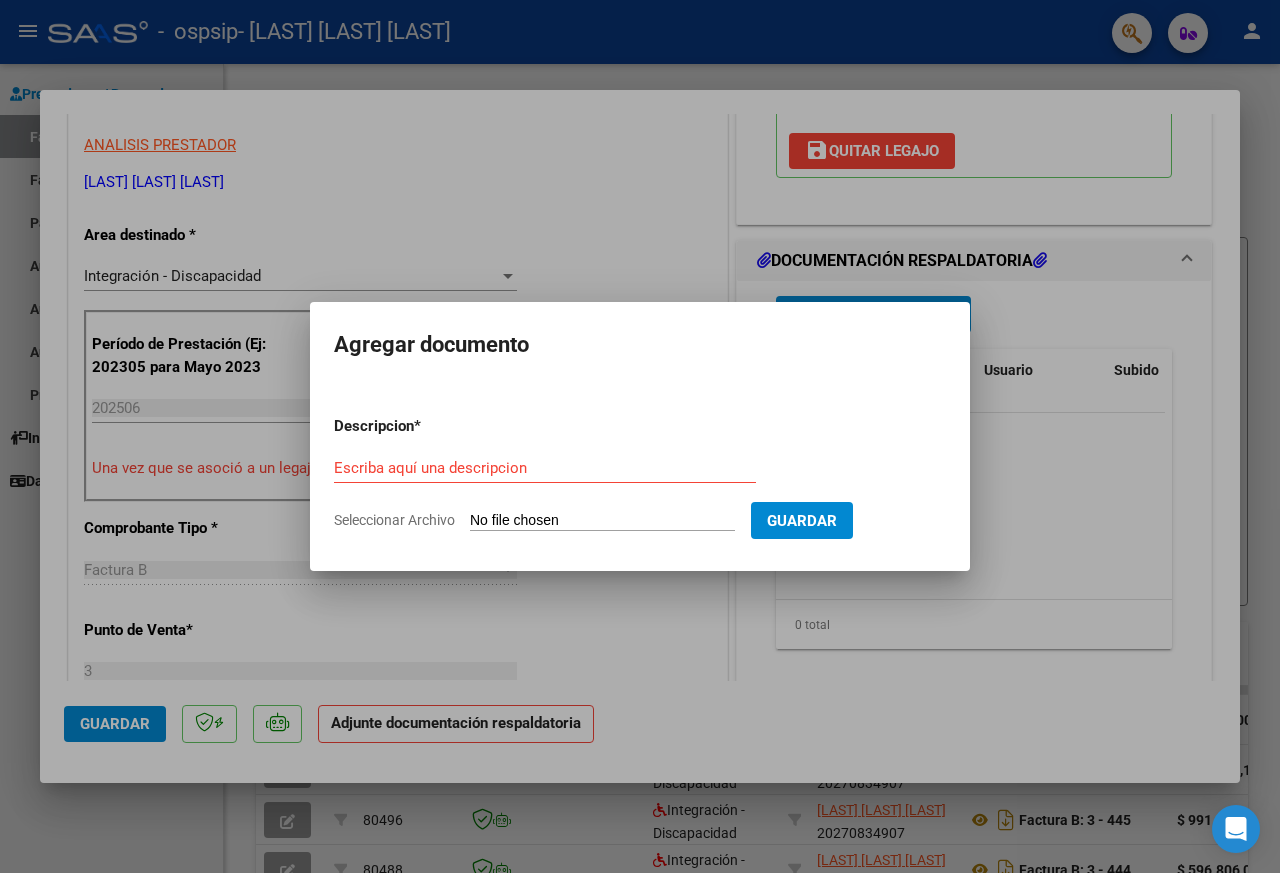 type on "C:\fakepath\ASISTENCIA ESCUELA.pdf" 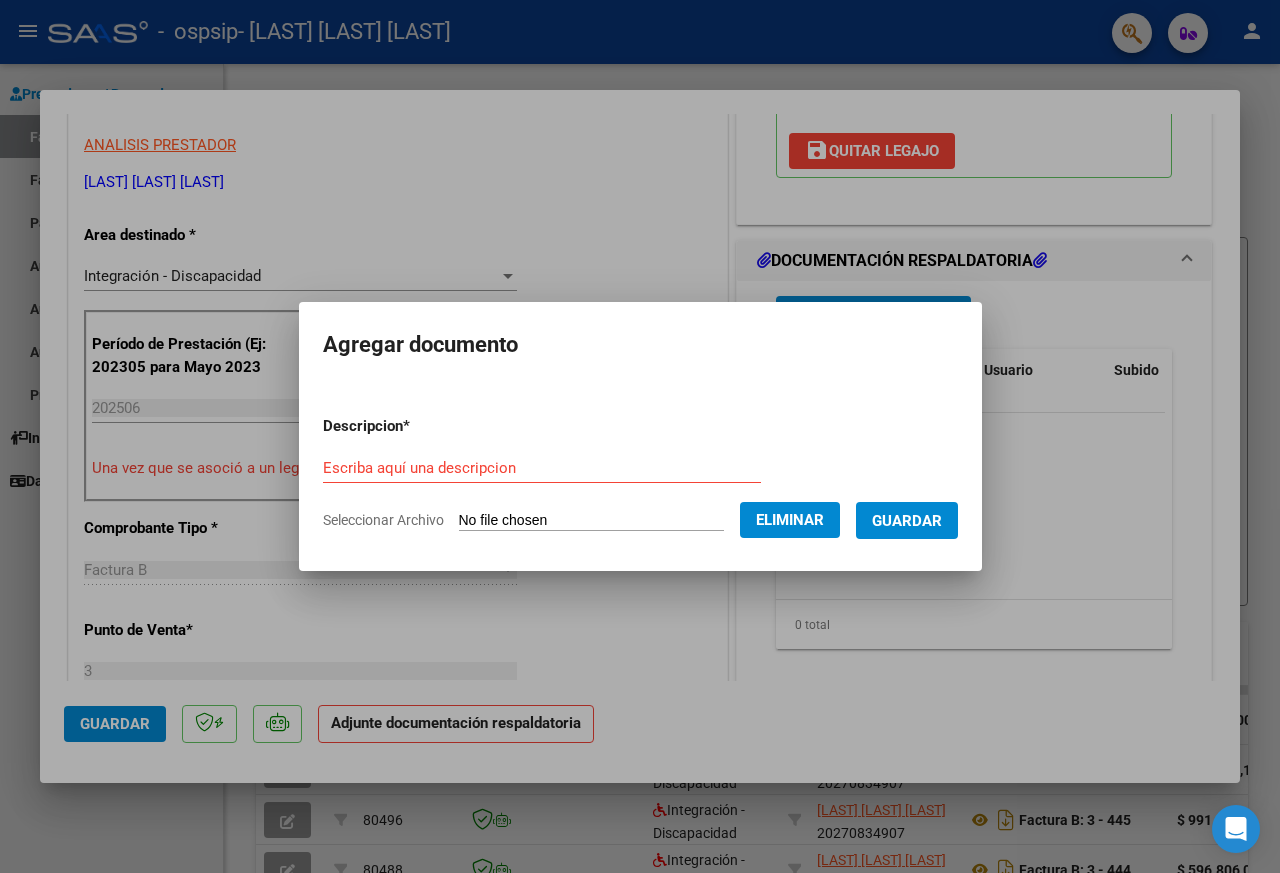 click on "Escriba aquí una descripcion" at bounding box center (542, 468) 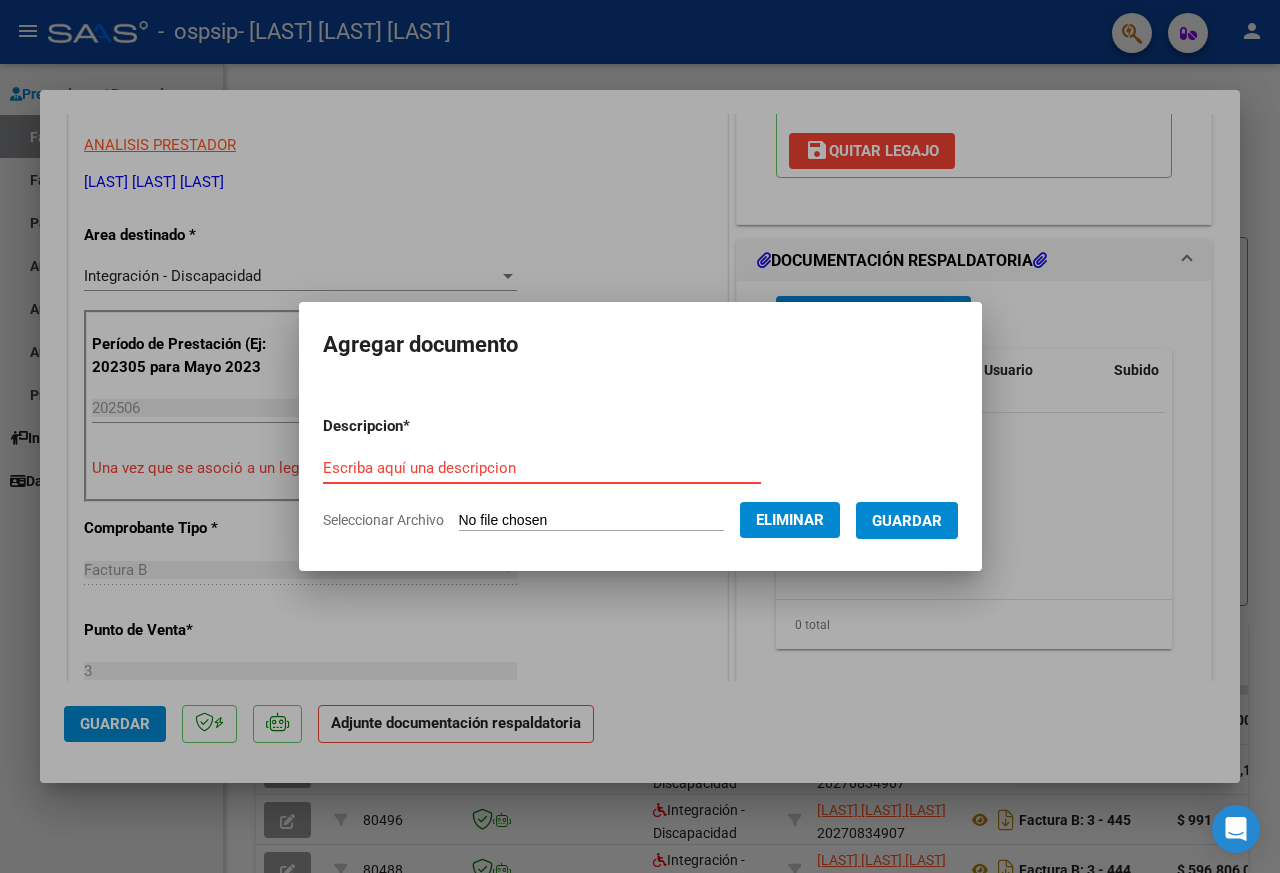 paste on "ASISTENCIA ESCUELA" 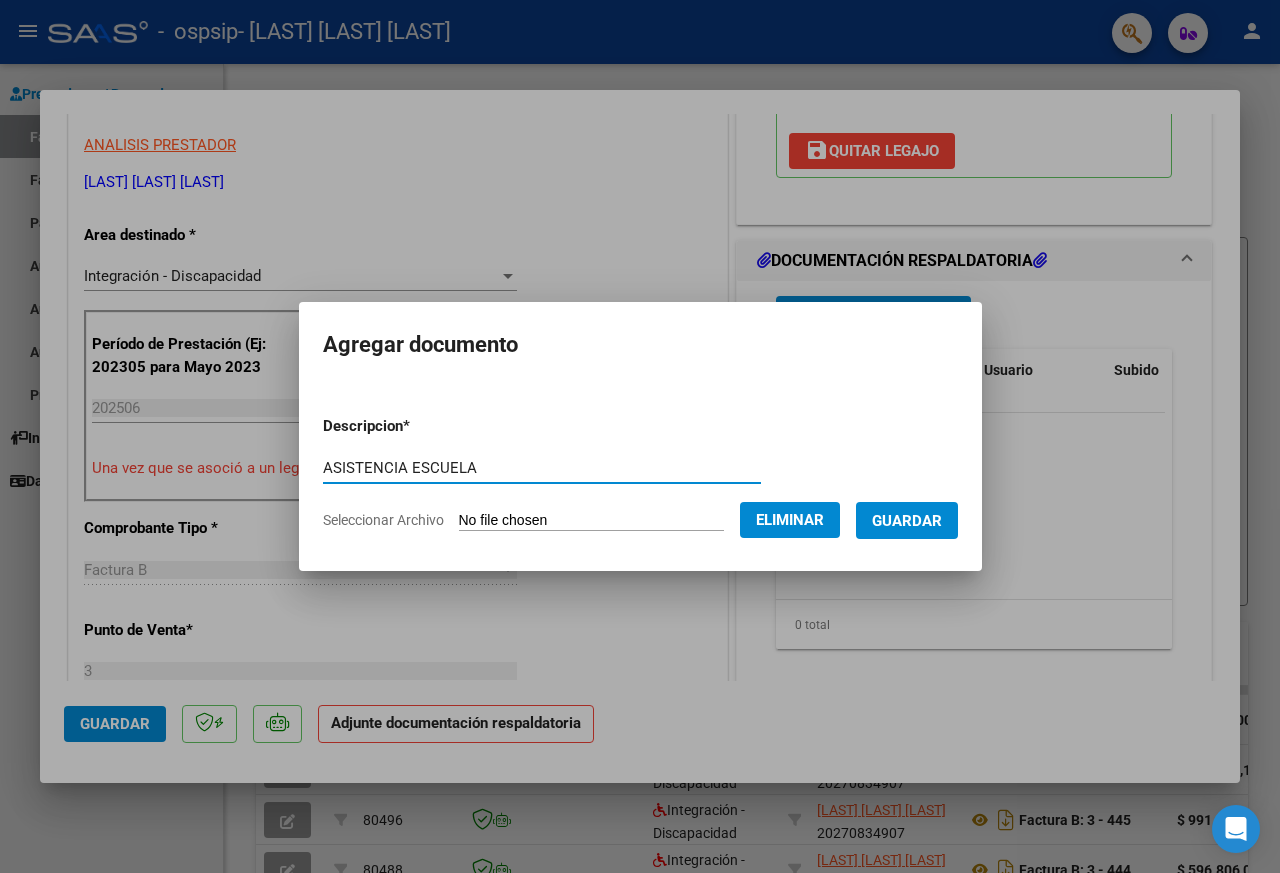 type on "ASISTENCIA ESCUELA" 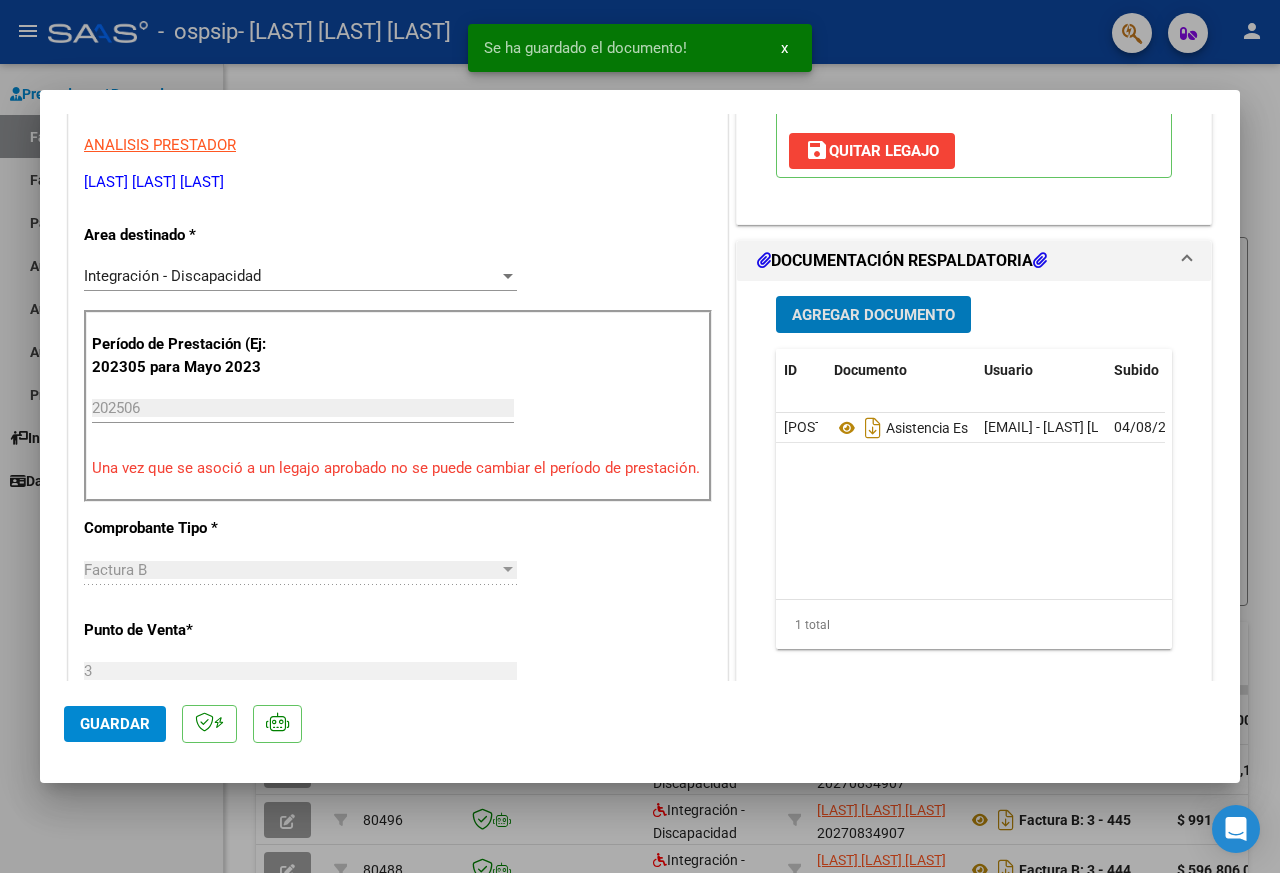 click on "Agregar Documento" at bounding box center [873, 315] 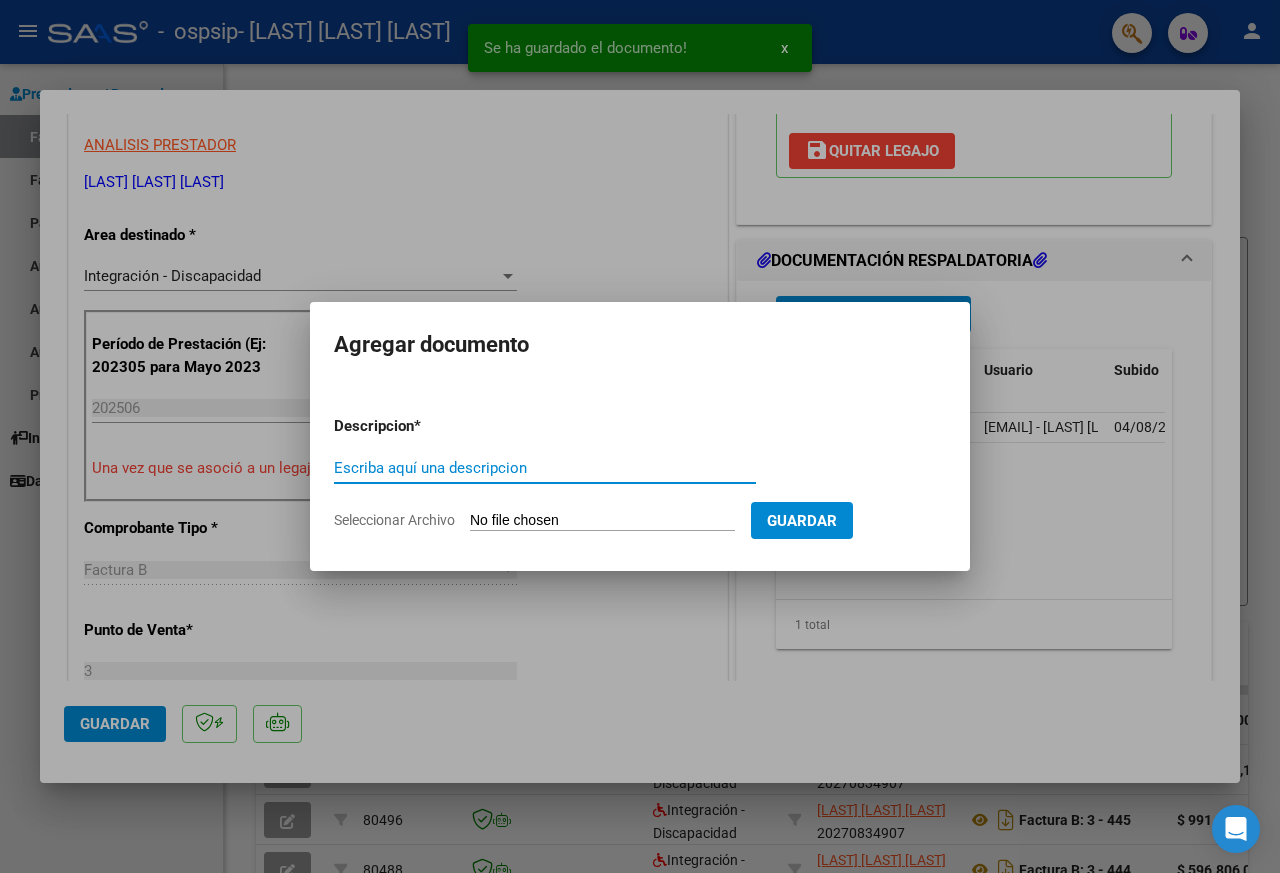 click on "Seleccionar Archivo" at bounding box center (602, 521) 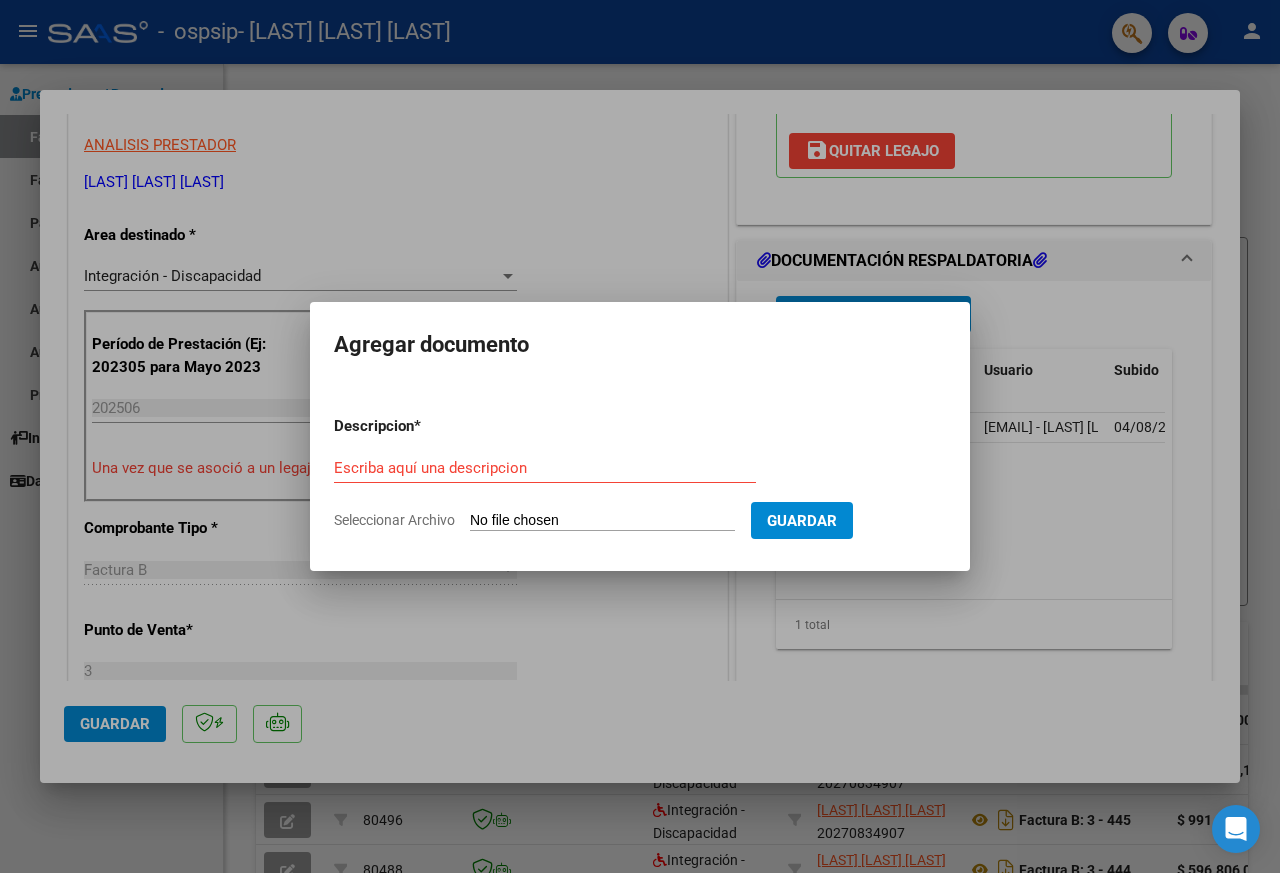 type on "C:\fakepath\ASISTENCIA TERAPIAS.pdf" 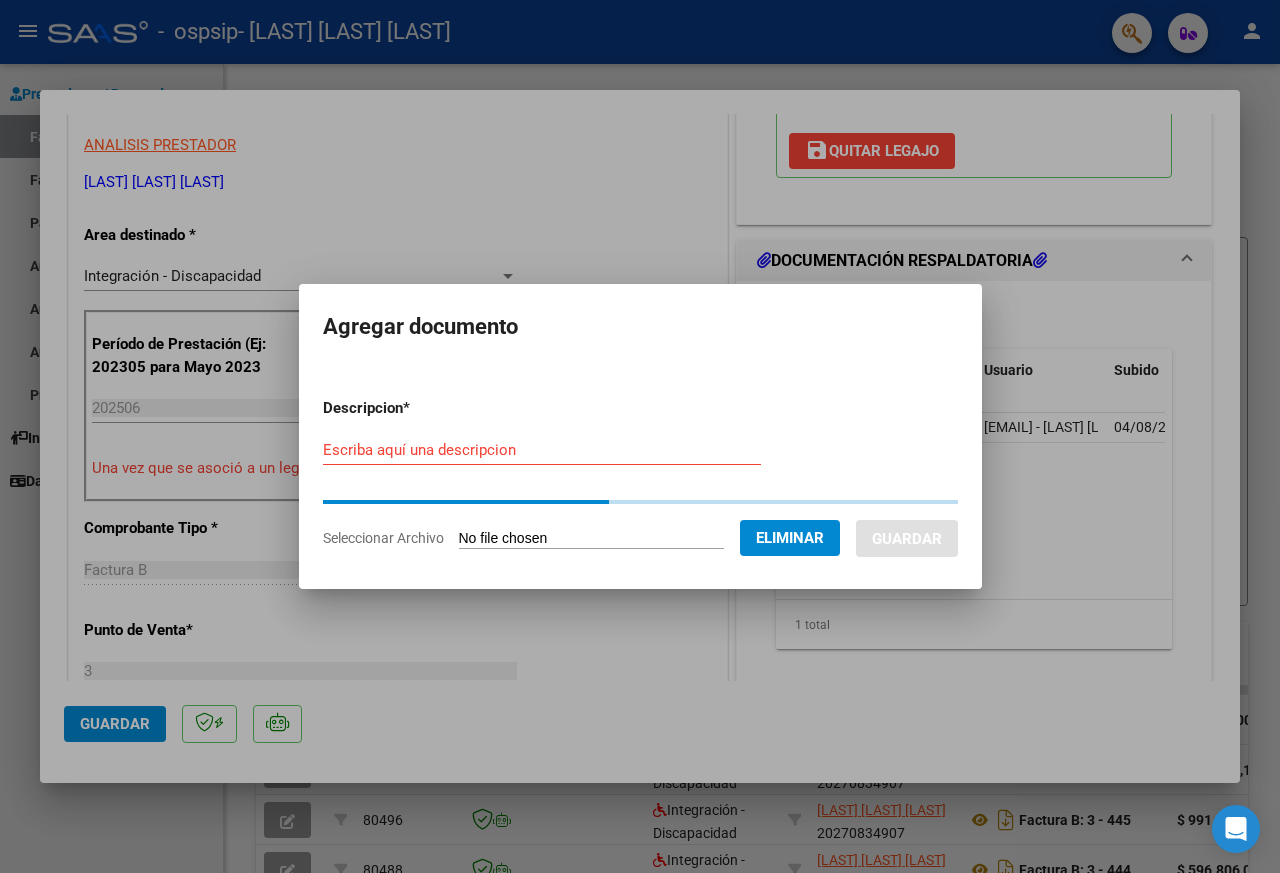 click on "Escriba aquí una descripcion" at bounding box center [542, 450] 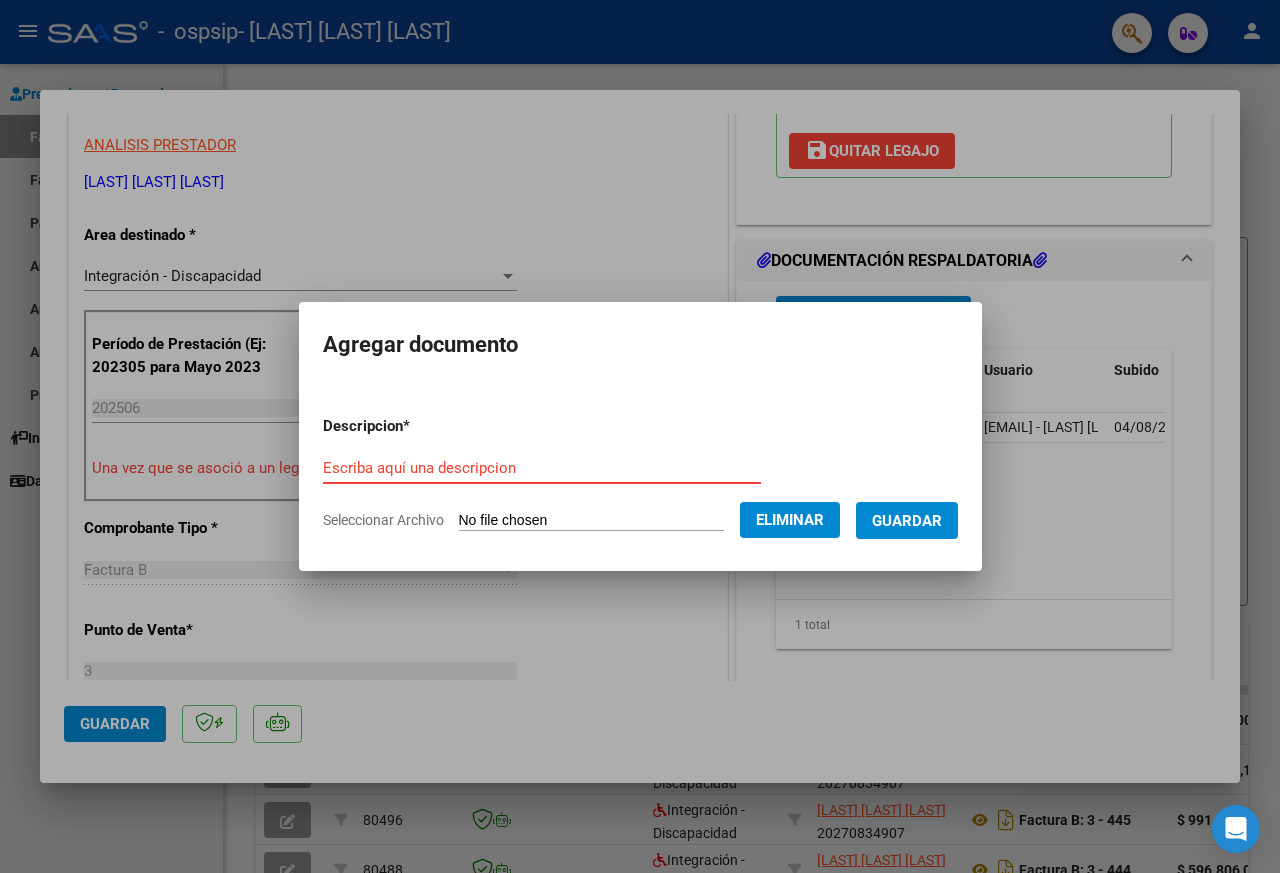 paste on "ASISTENCIA TERAPIAS" 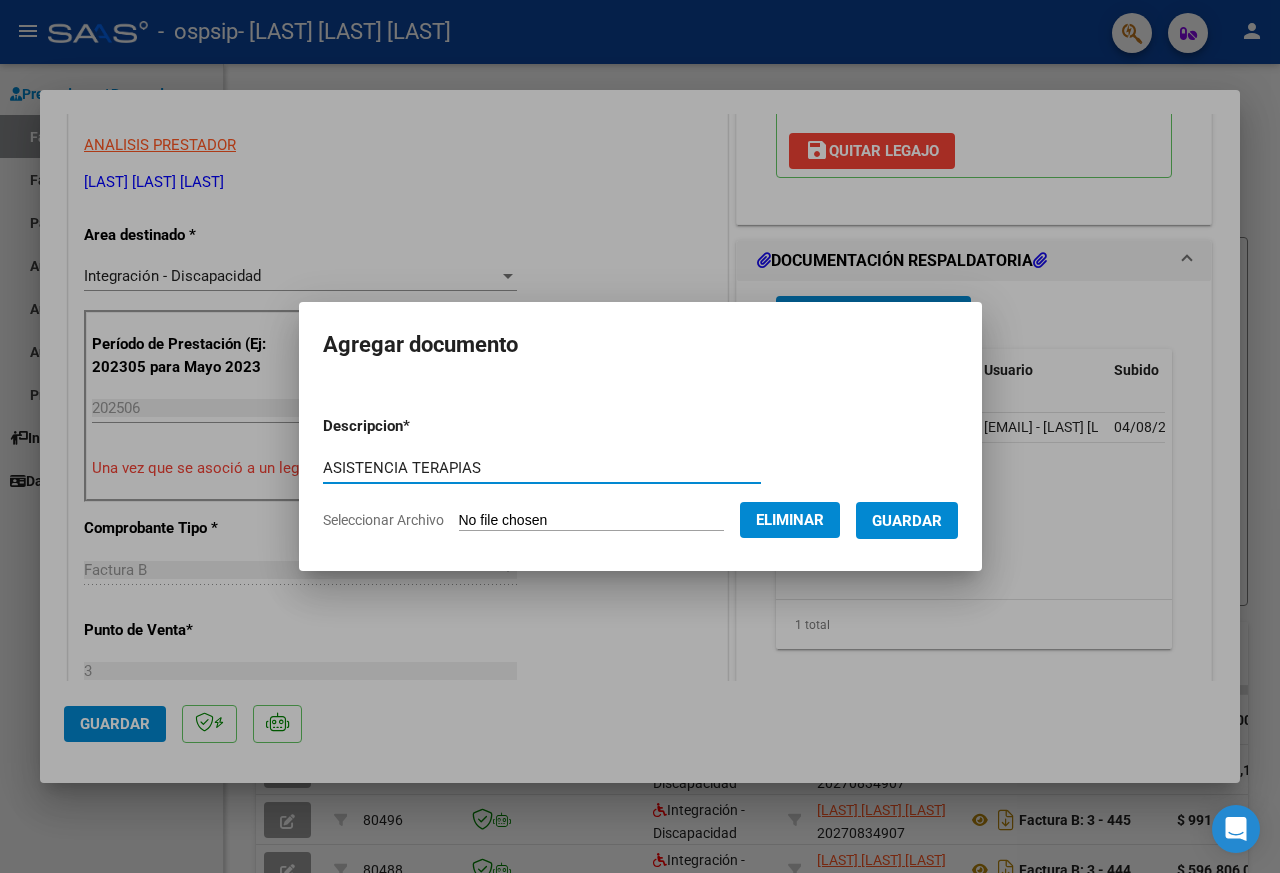type on "ASISTENCIA TERAPIAS" 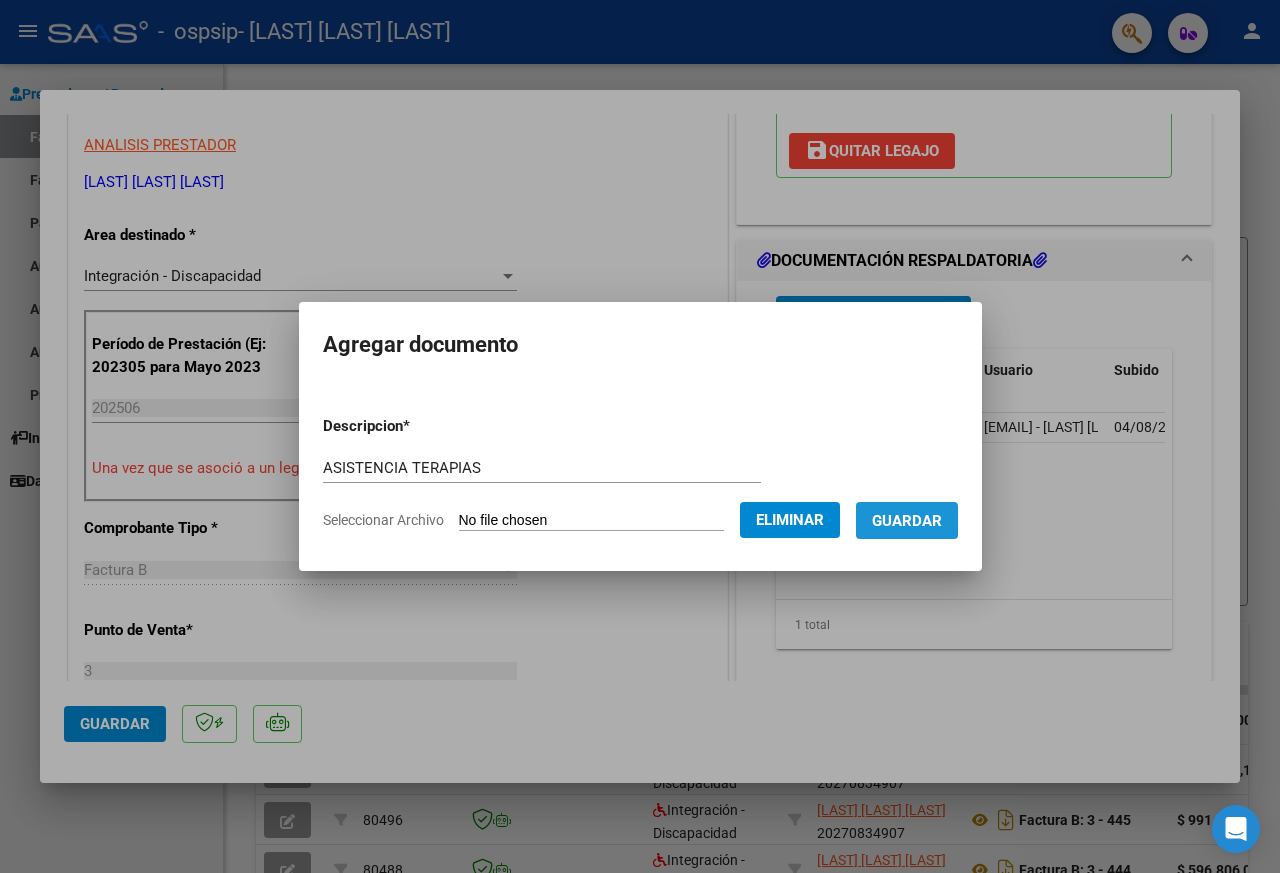 click on "Guardar" at bounding box center (907, 521) 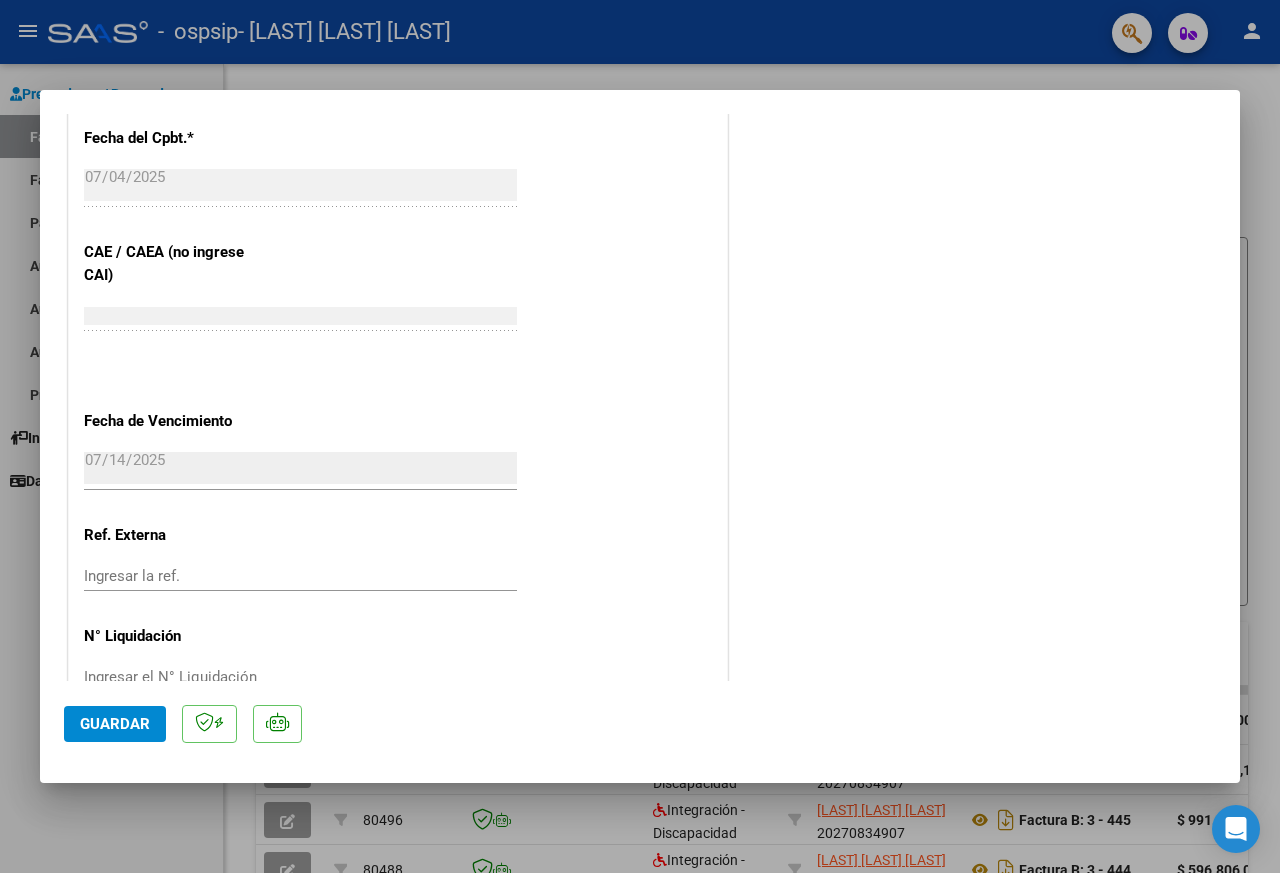 scroll, scrollTop: 1245, scrollLeft: 0, axis: vertical 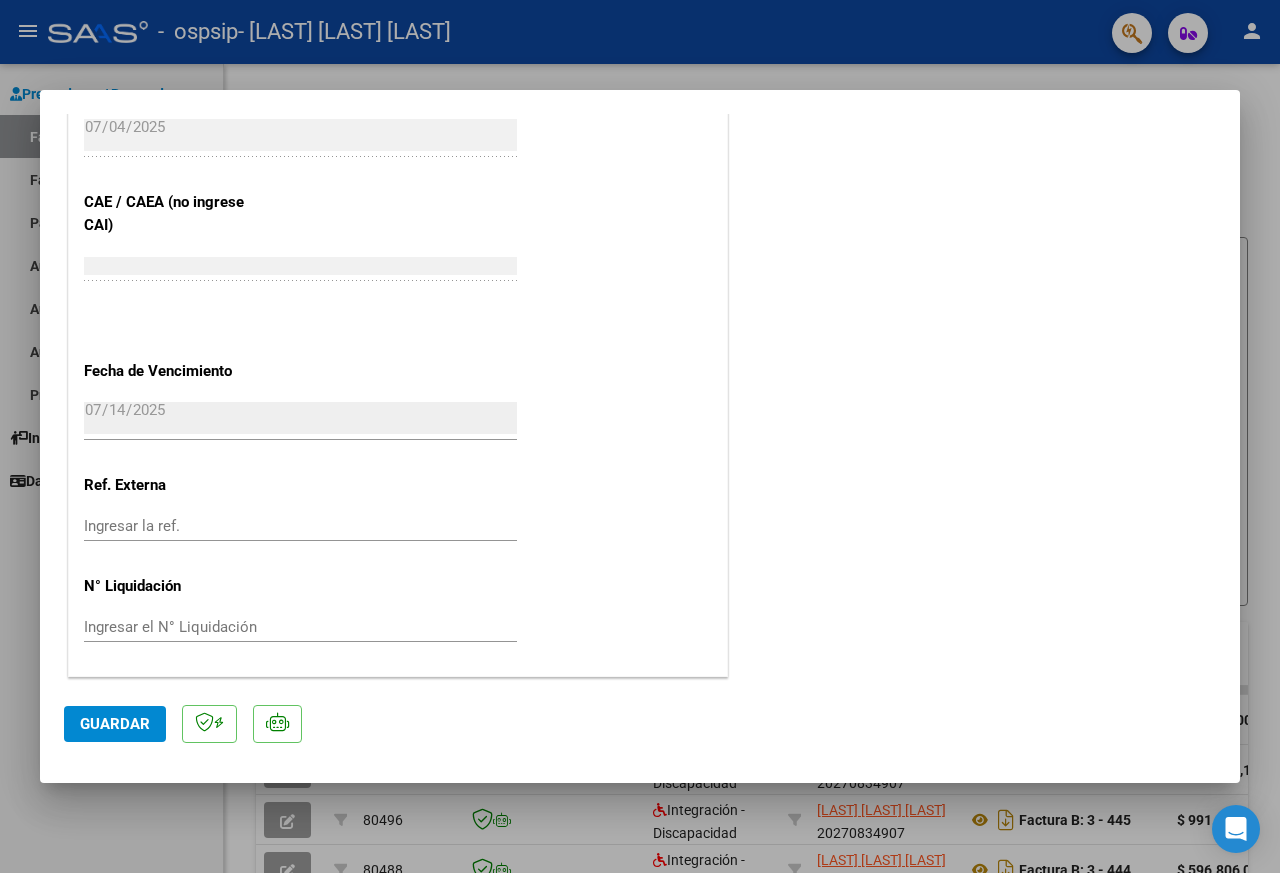 click on "Guardar" 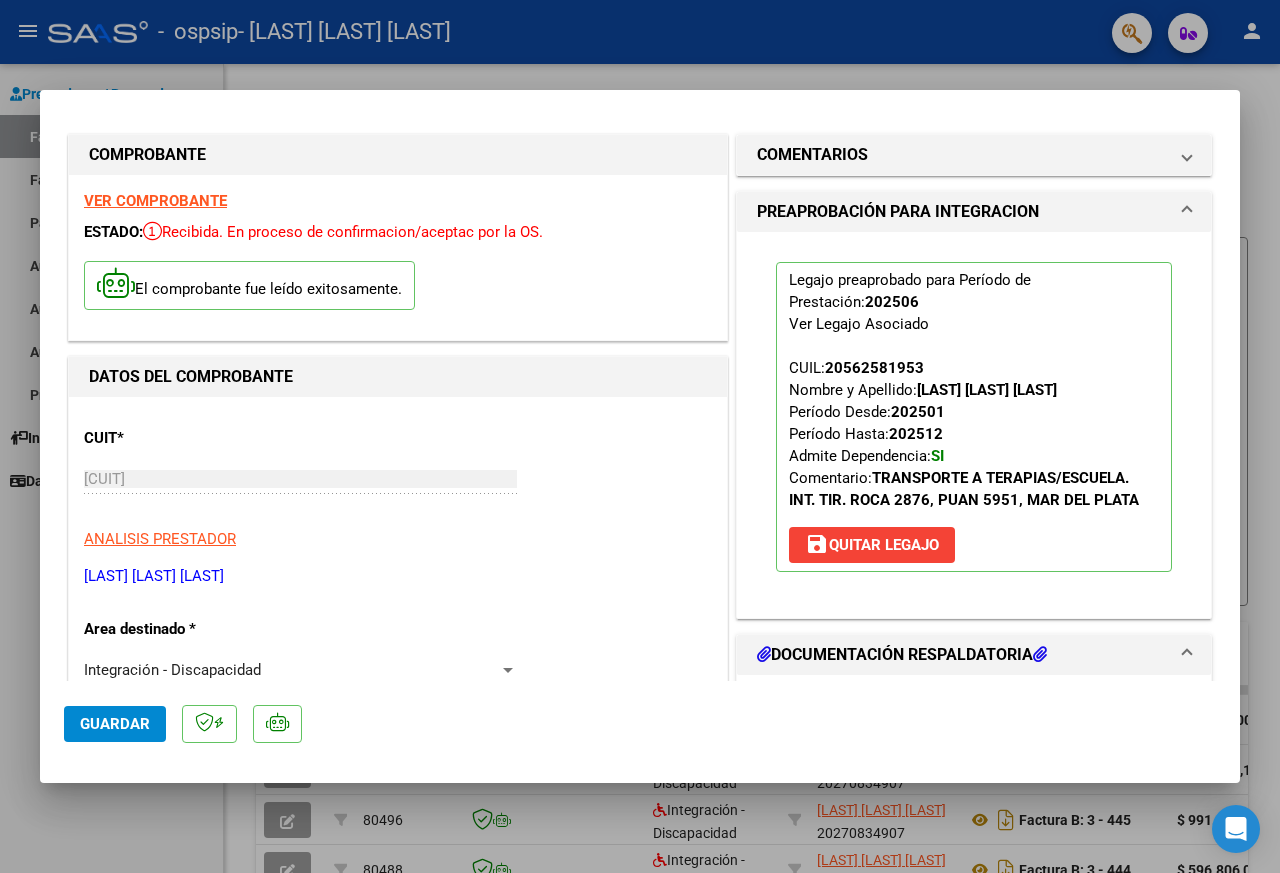 scroll, scrollTop: 0, scrollLeft: 0, axis: both 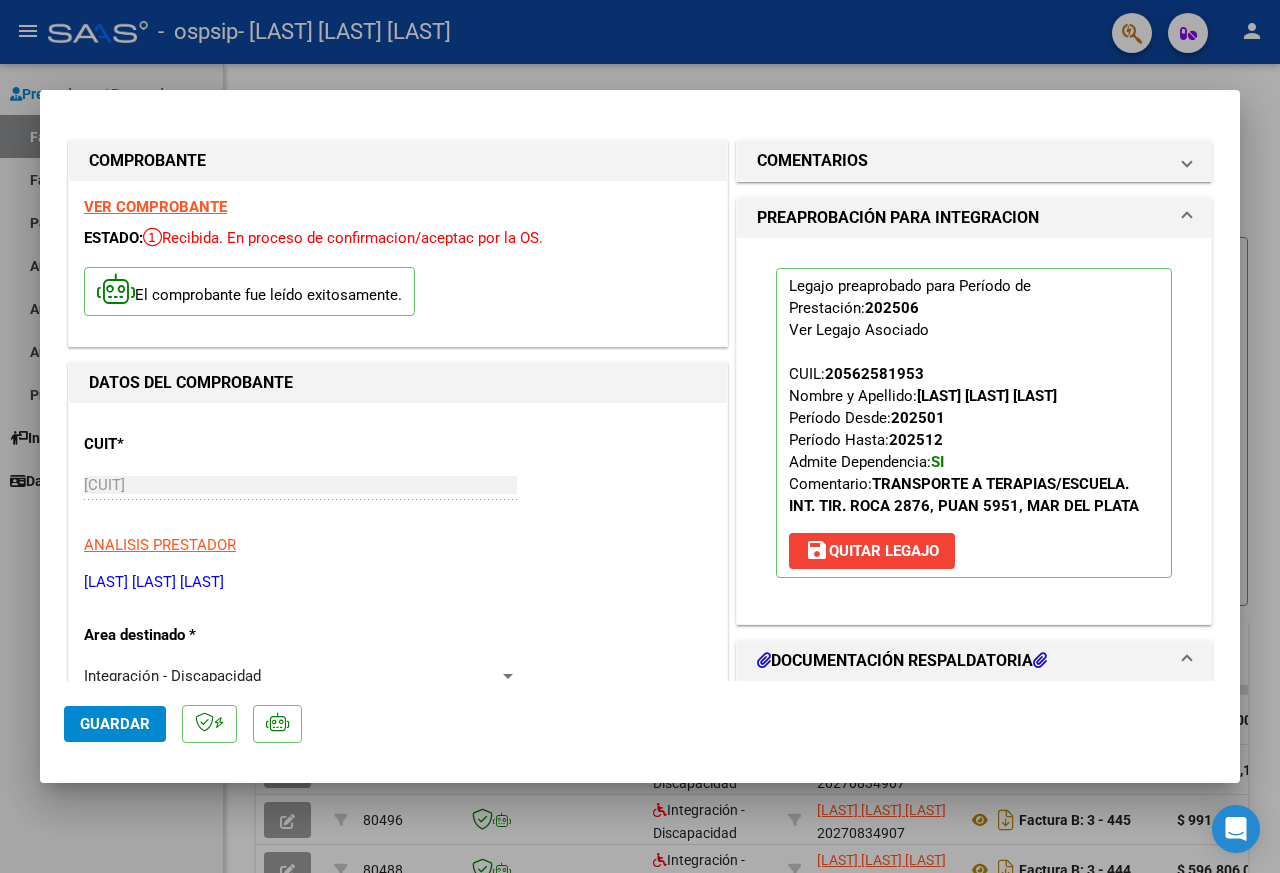 click at bounding box center [640, 436] 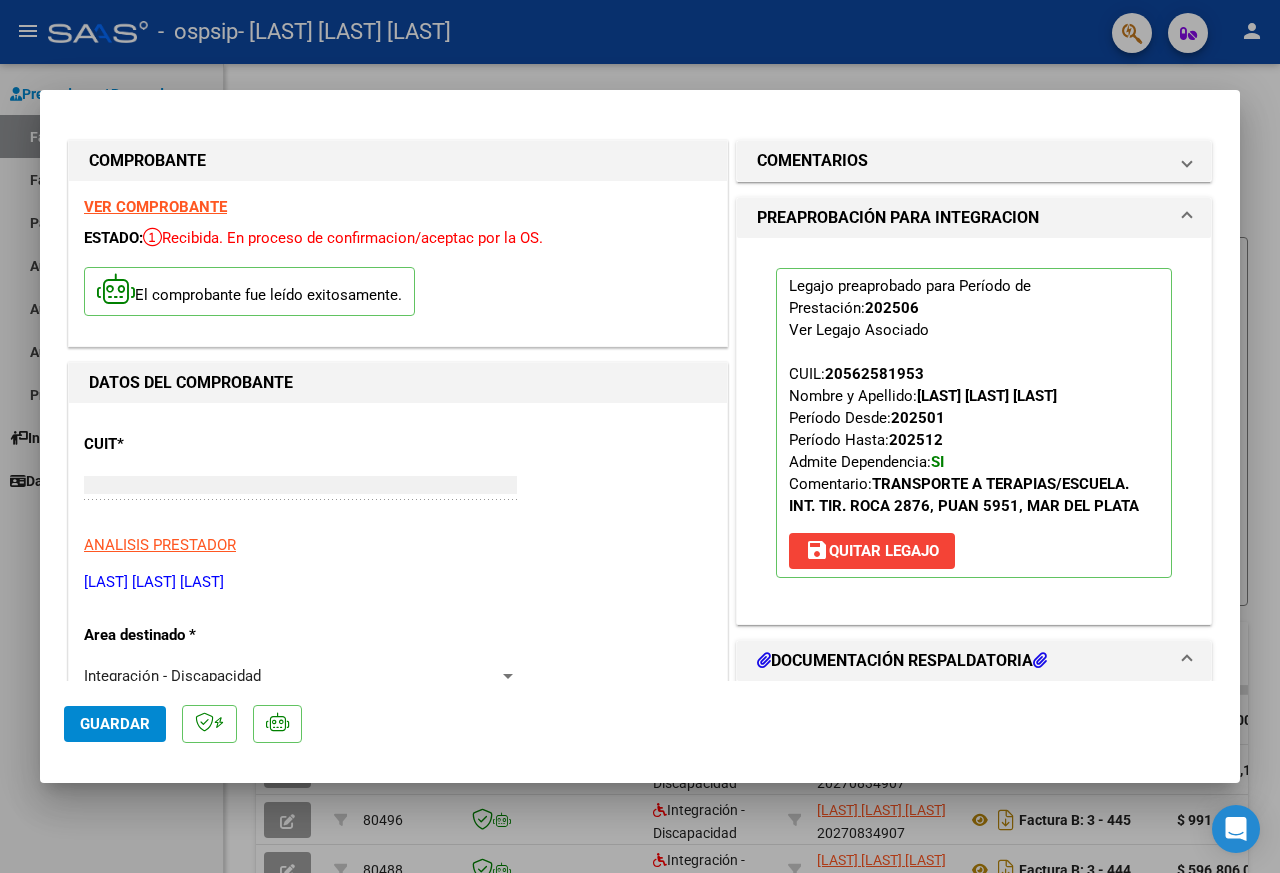 type 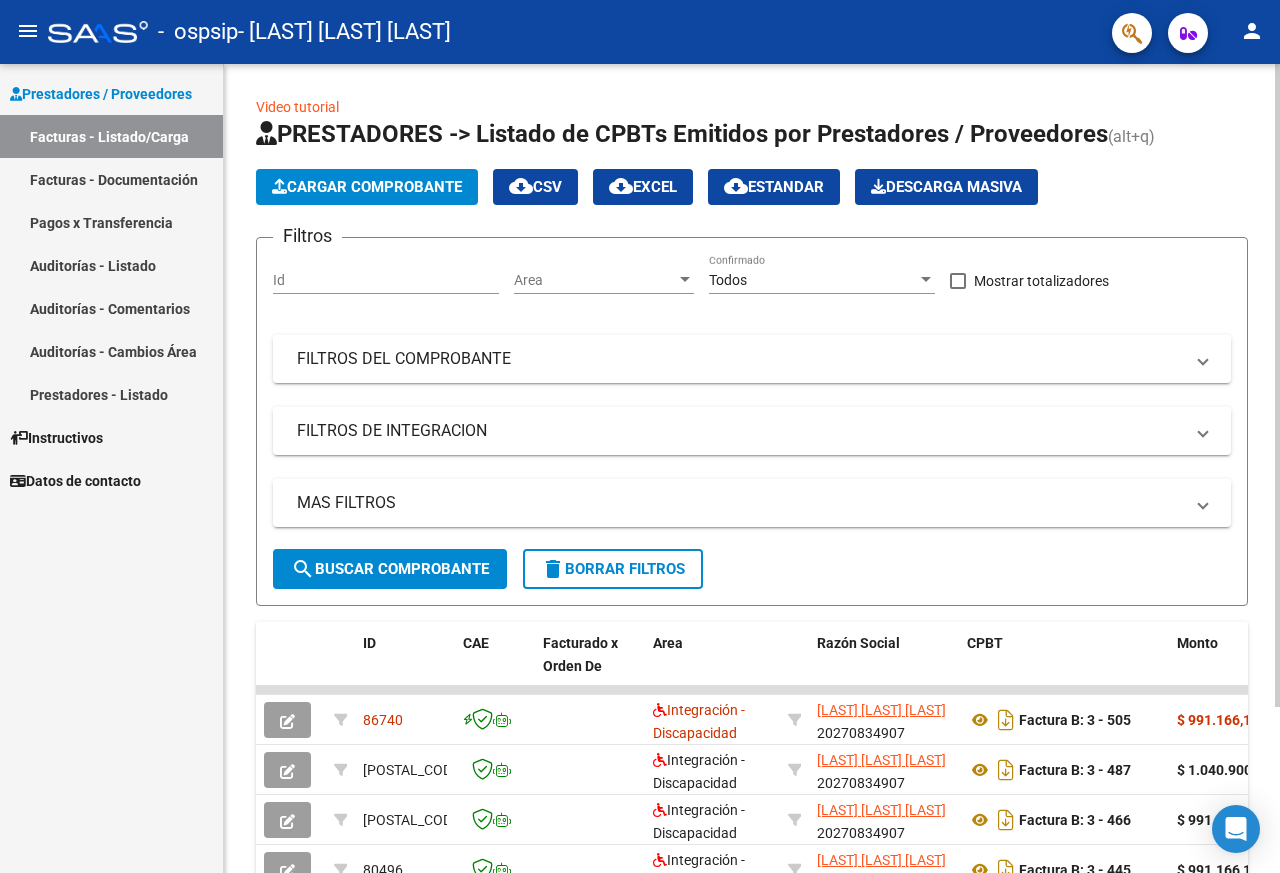 scroll, scrollTop: 209, scrollLeft: 0, axis: vertical 